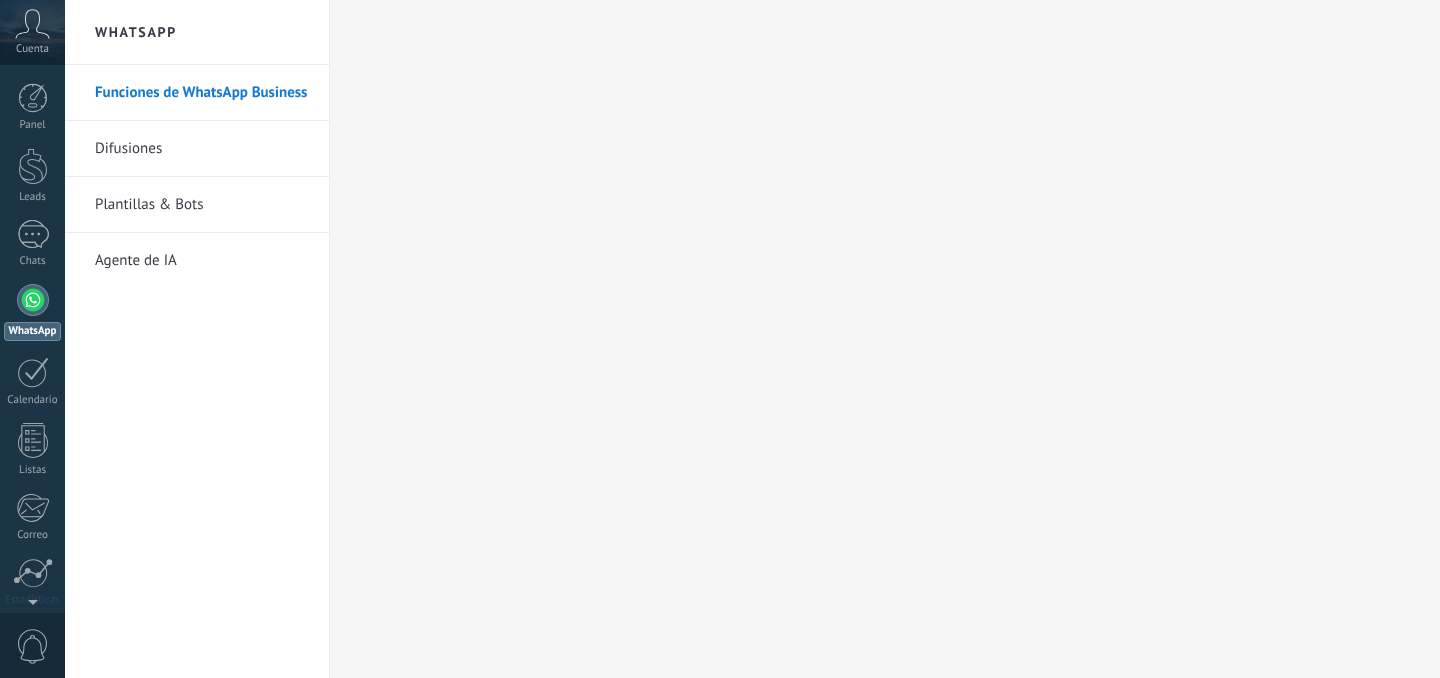 scroll, scrollTop: 0, scrollLeft: 0, axis: both 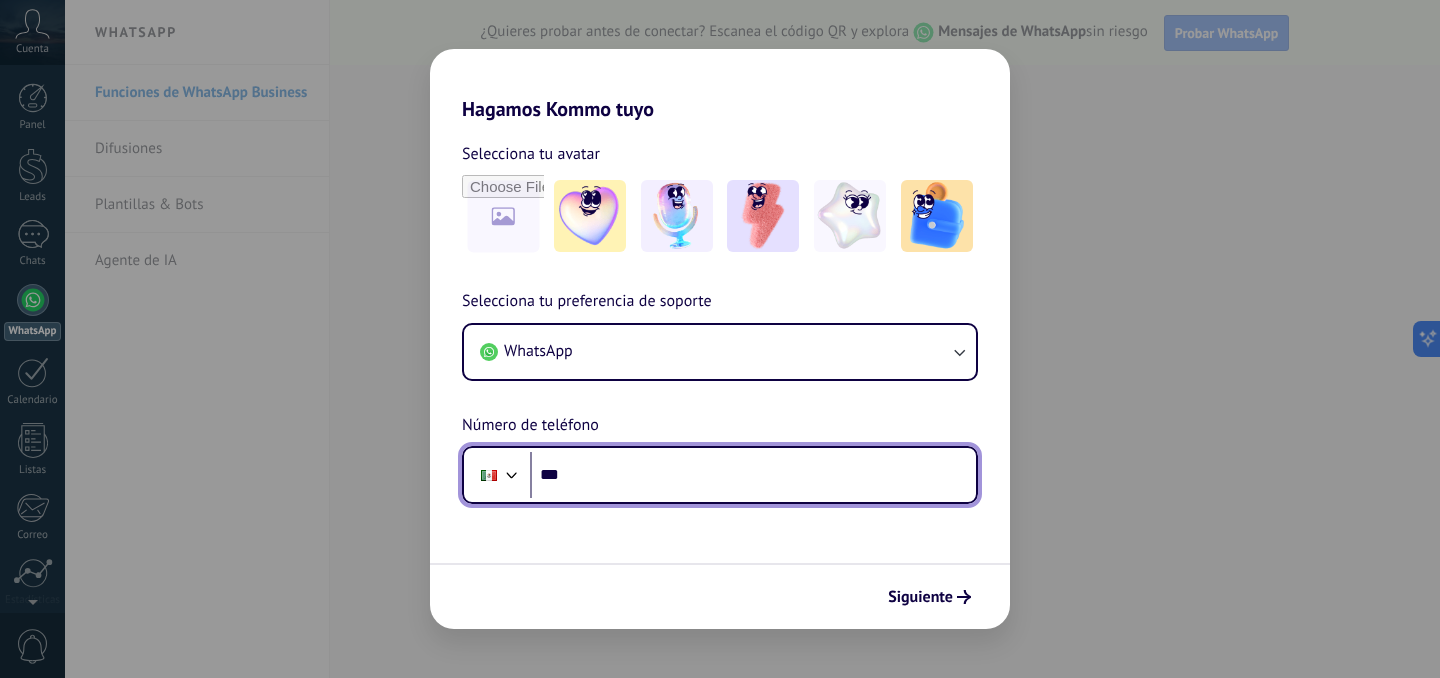 click on "***" at bounding box center [753, 475] 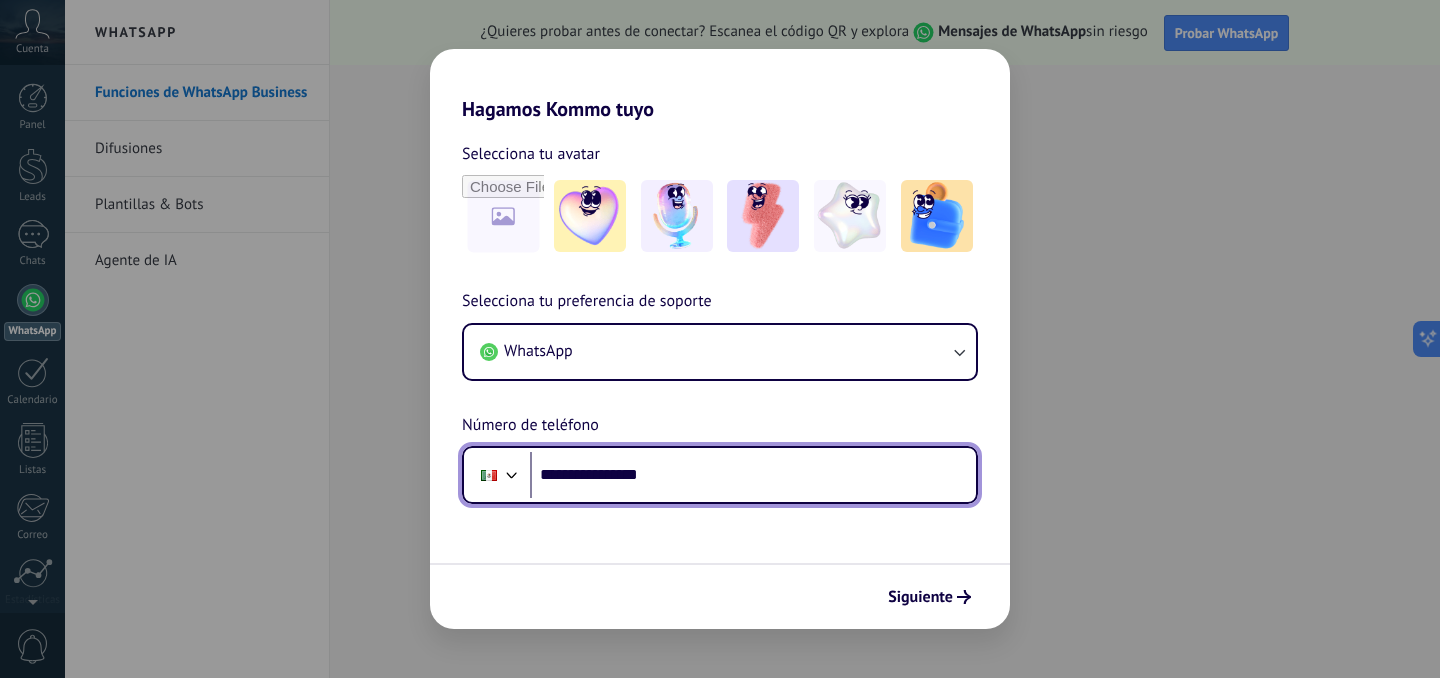type on "**********" 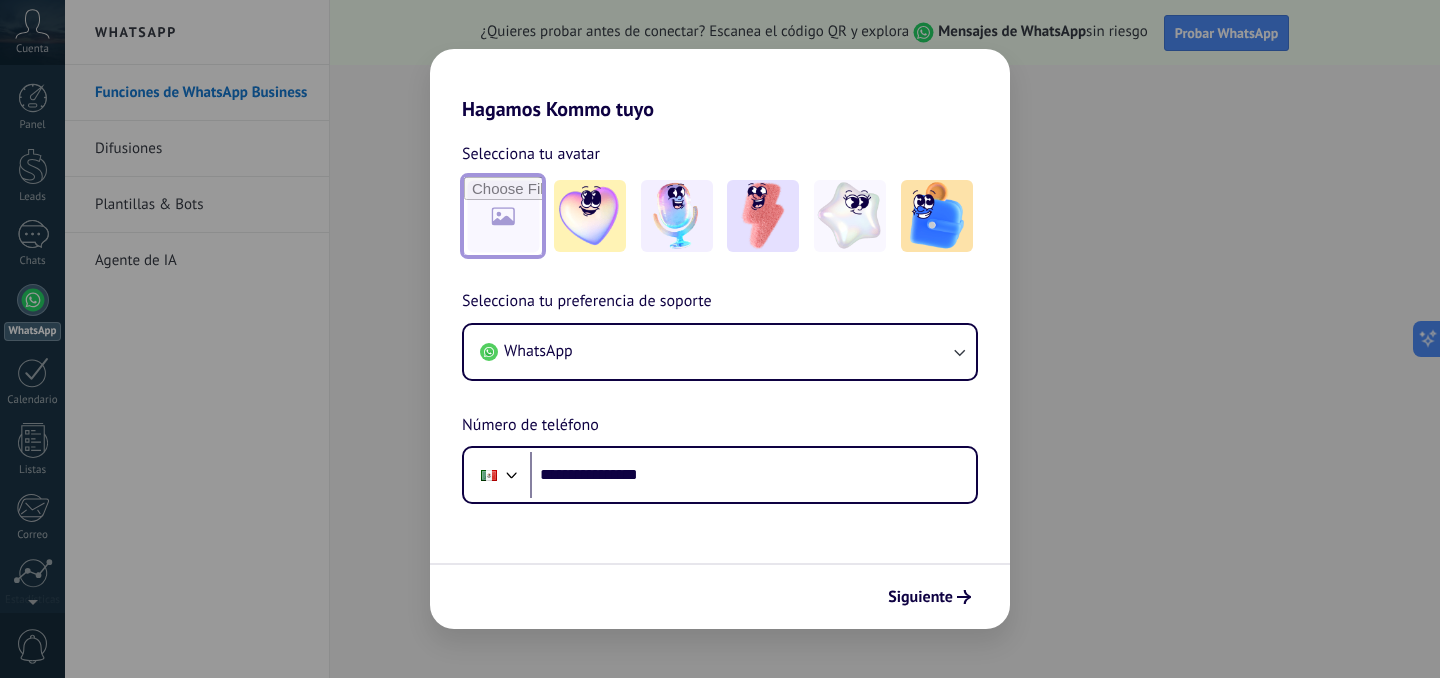 click at bounding box center (503, 216) 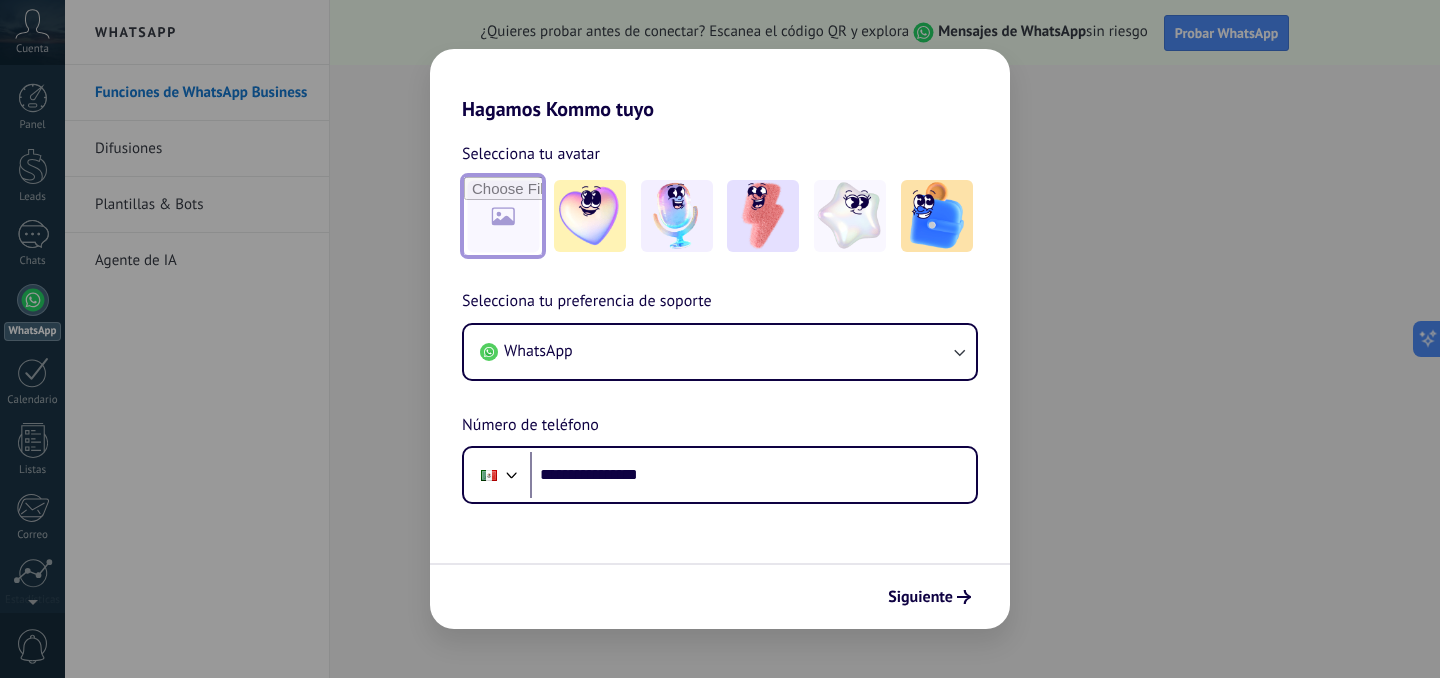 type on "**********" 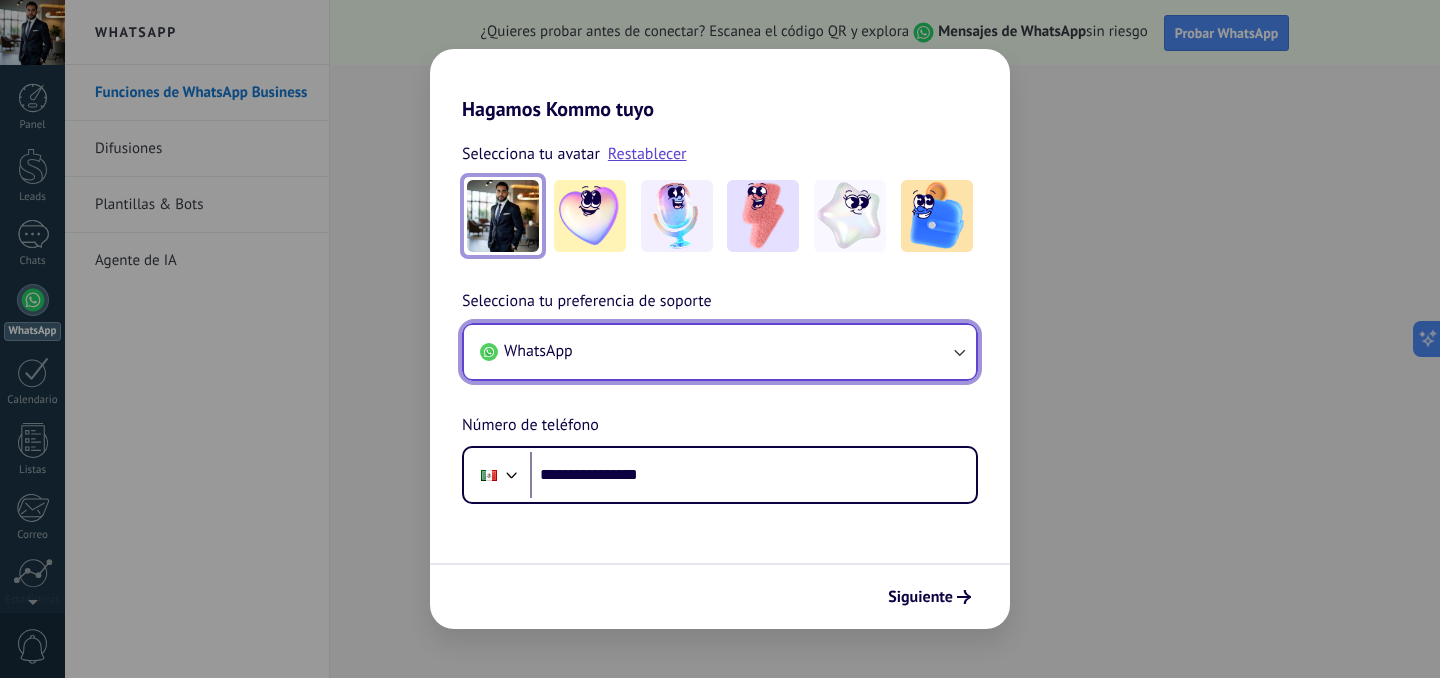 click 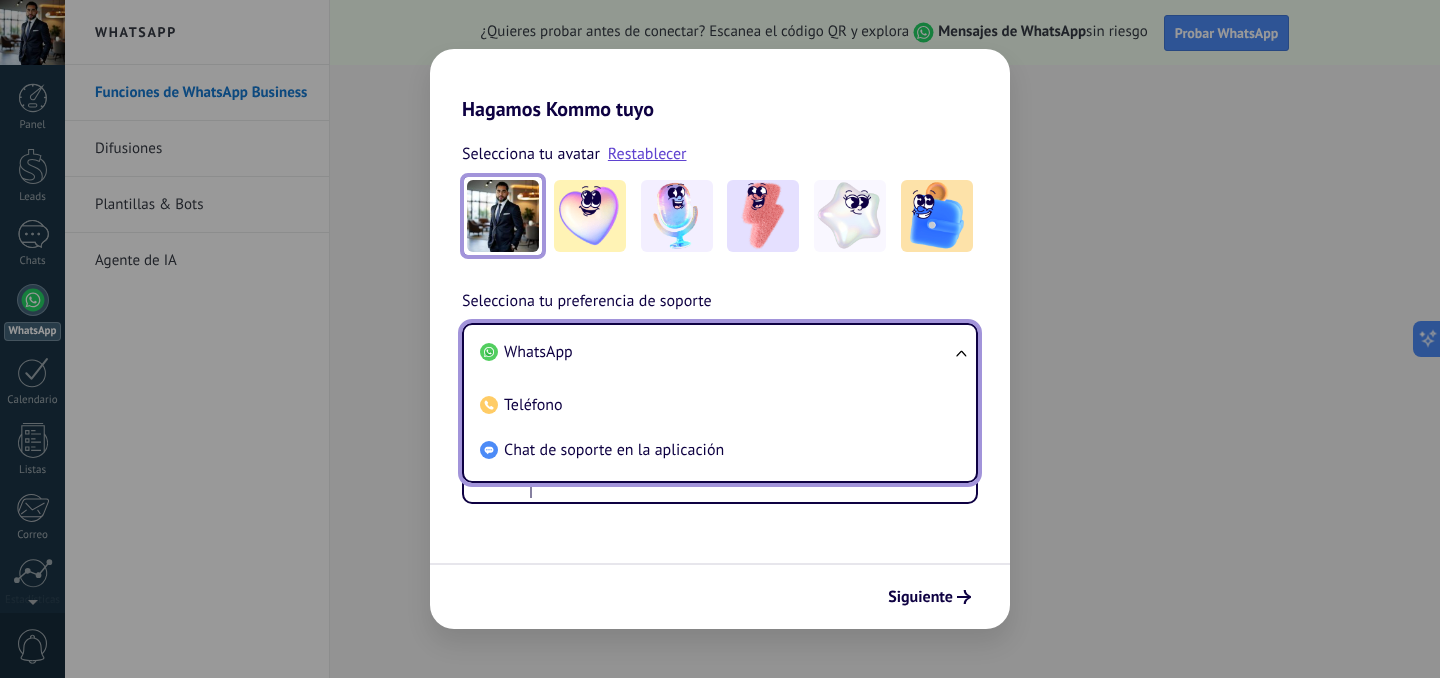 click on "WhatsApp Teléfono Chat de soporte en la aplicación" at bounding box center (720, 403) 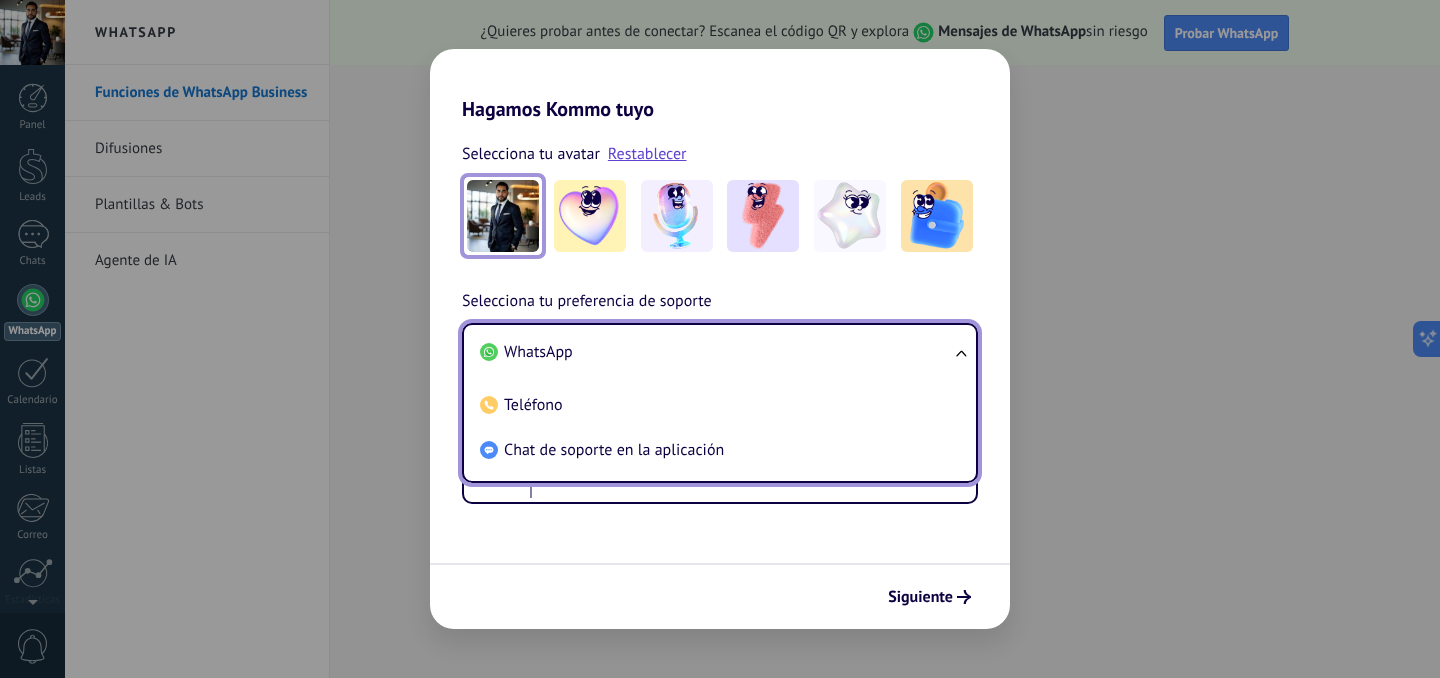 click on "**********" at bounding box center [720, 312] 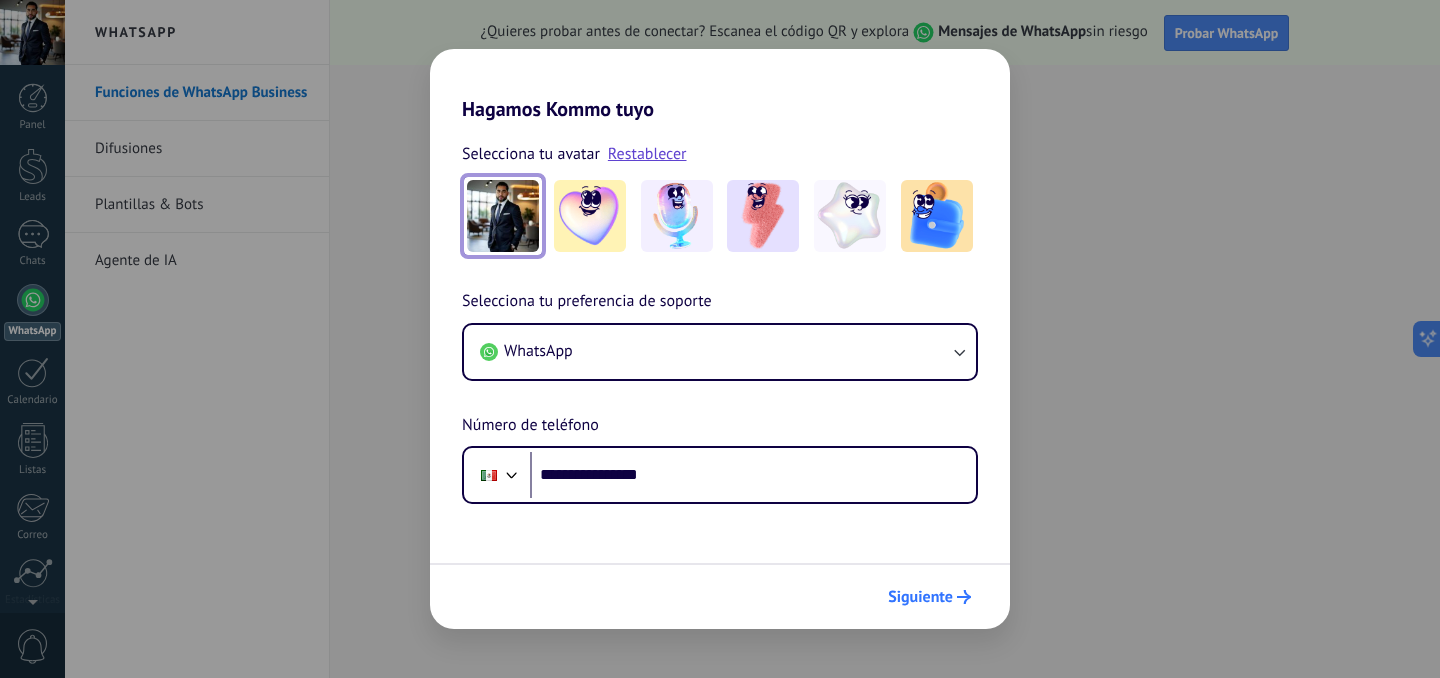click 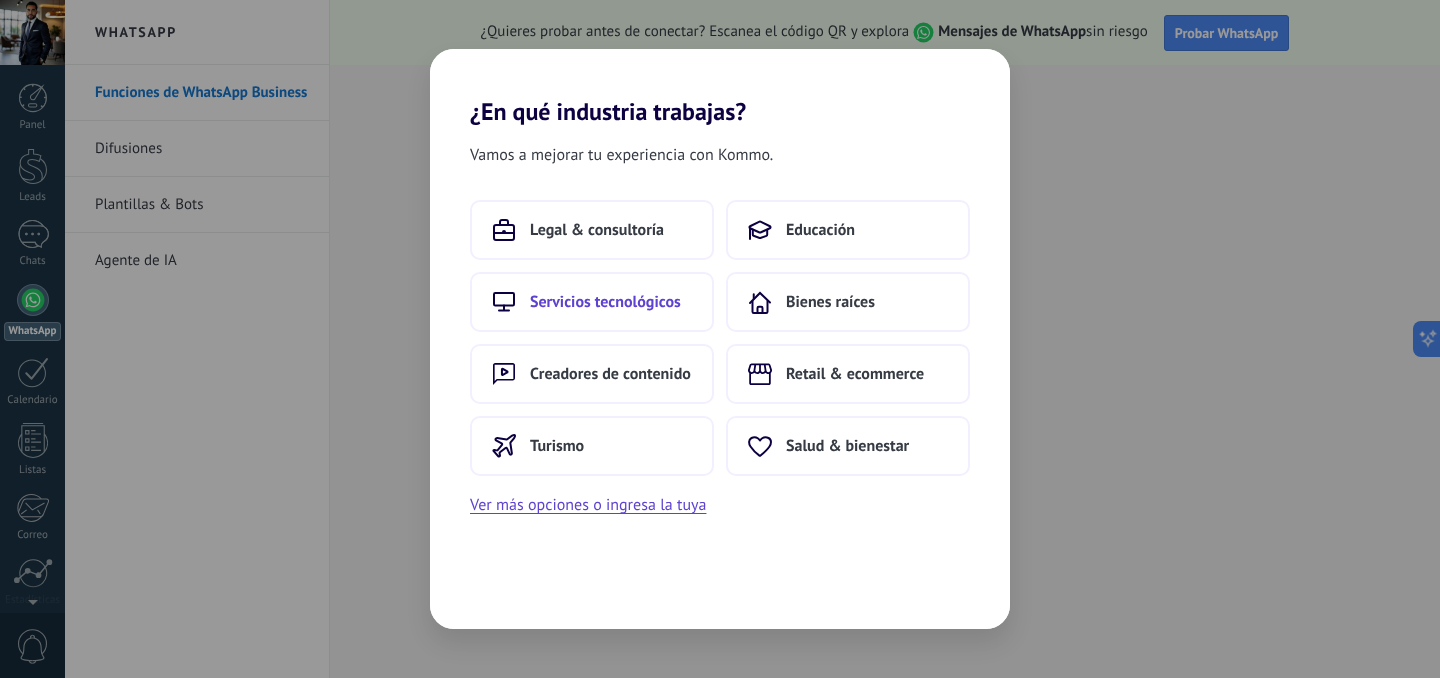 click on "Servicios tecnológicos" at bounding box center (592, 302) 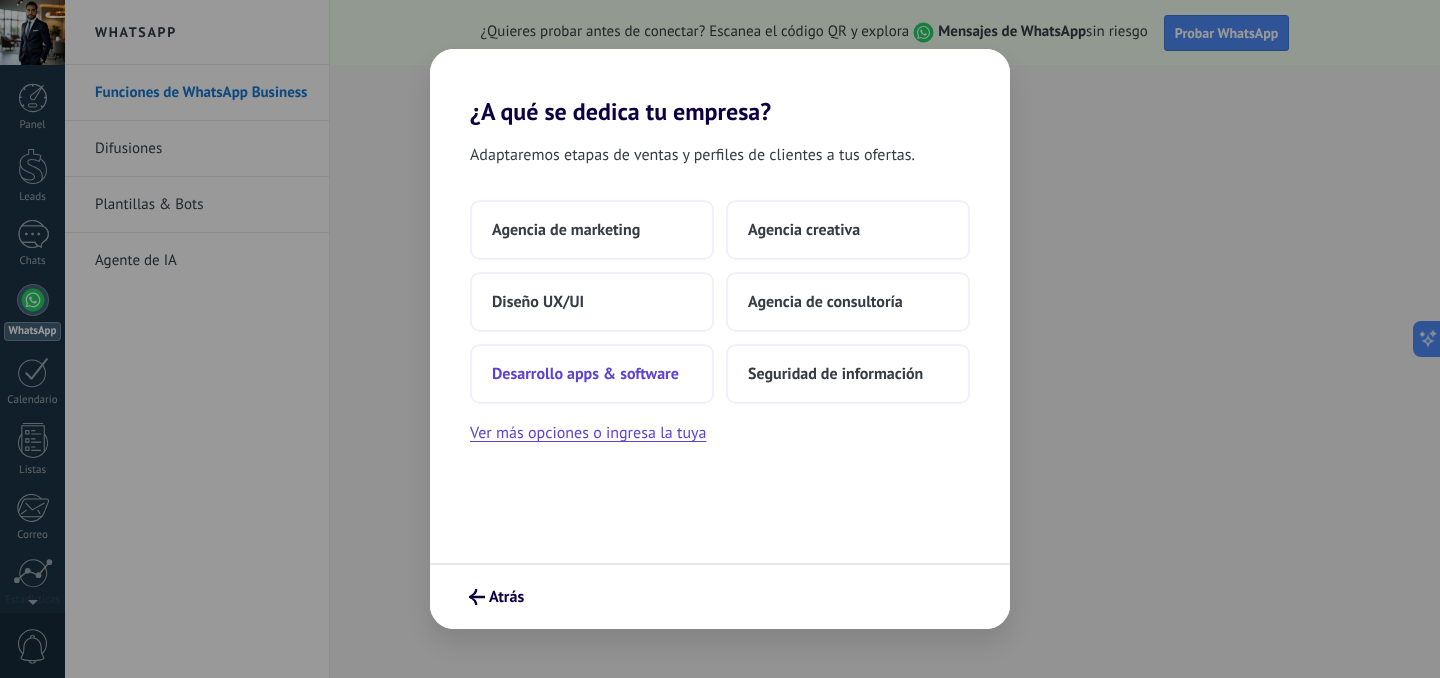 click on "Desarrollo apps & software" at bounding box center (585, 374) 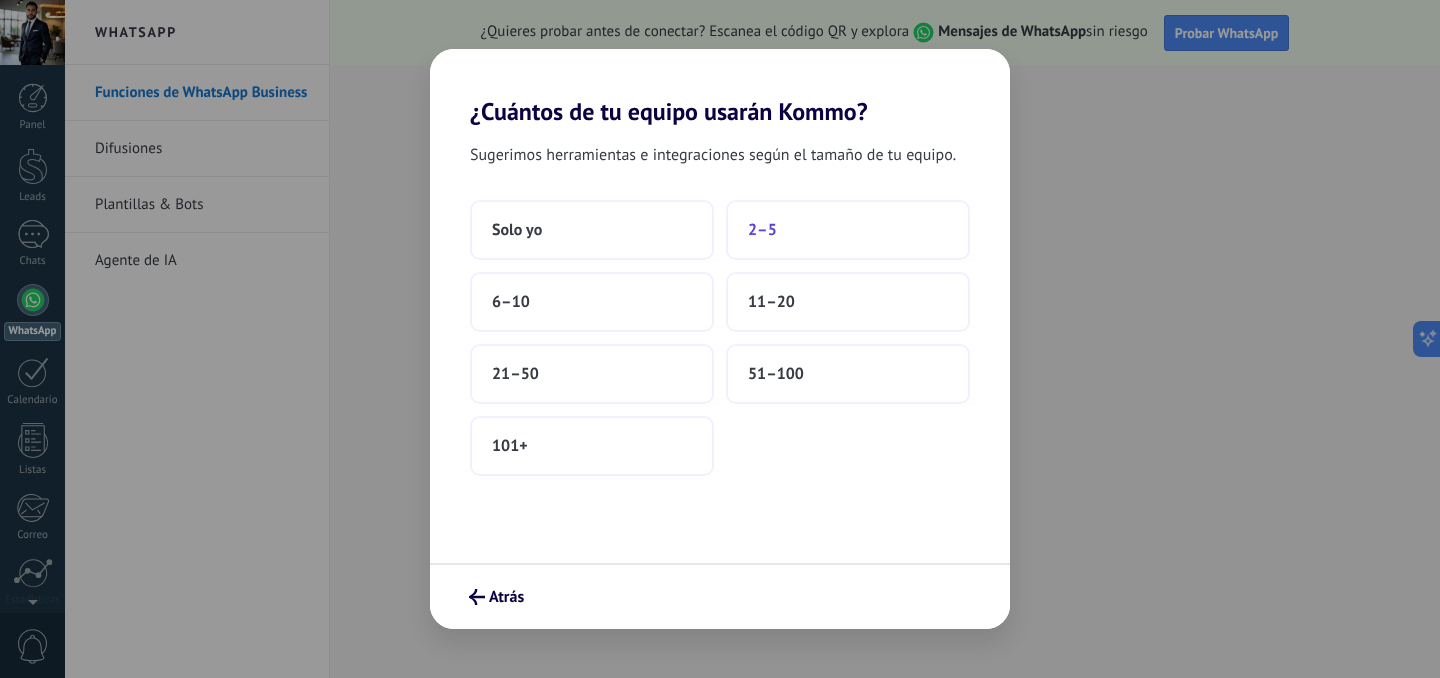 click on "2–5" at bounding box center [848, 230] 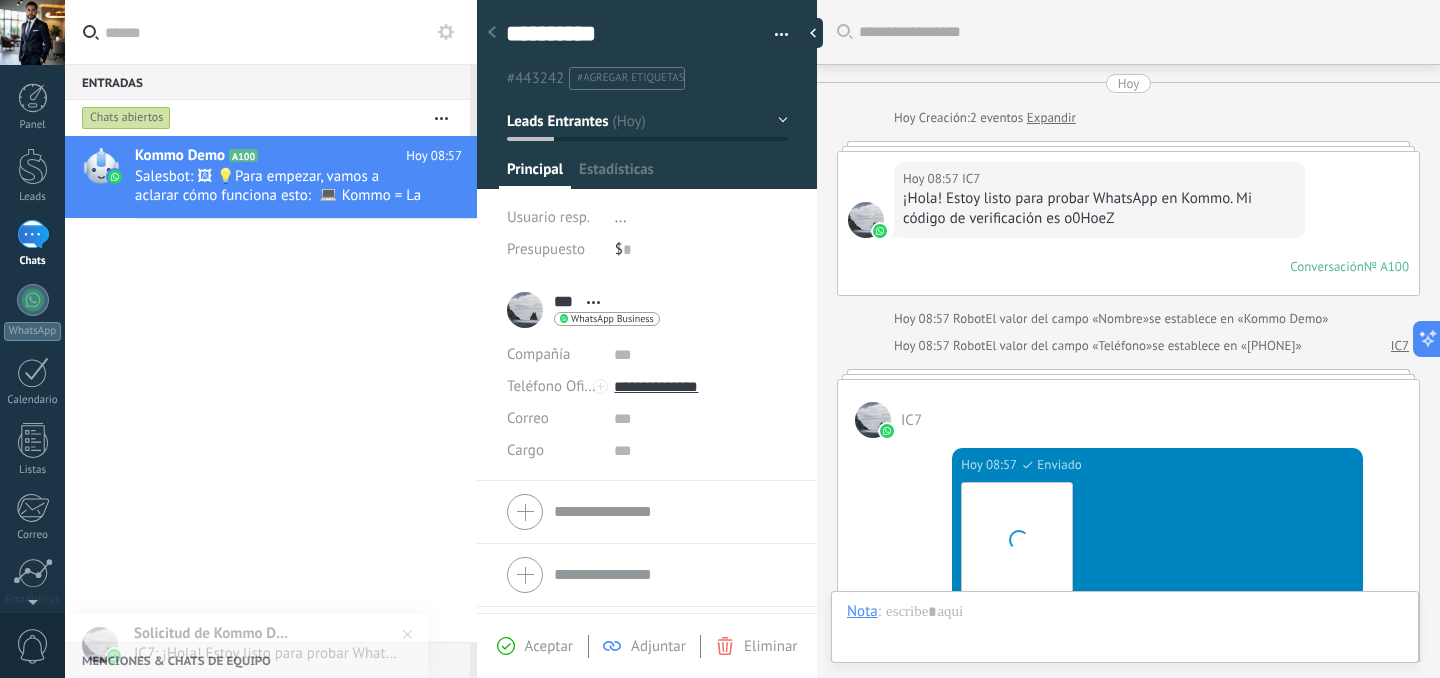scroll, scrollTop: 783, scrollLeft: 0, axis: vertical 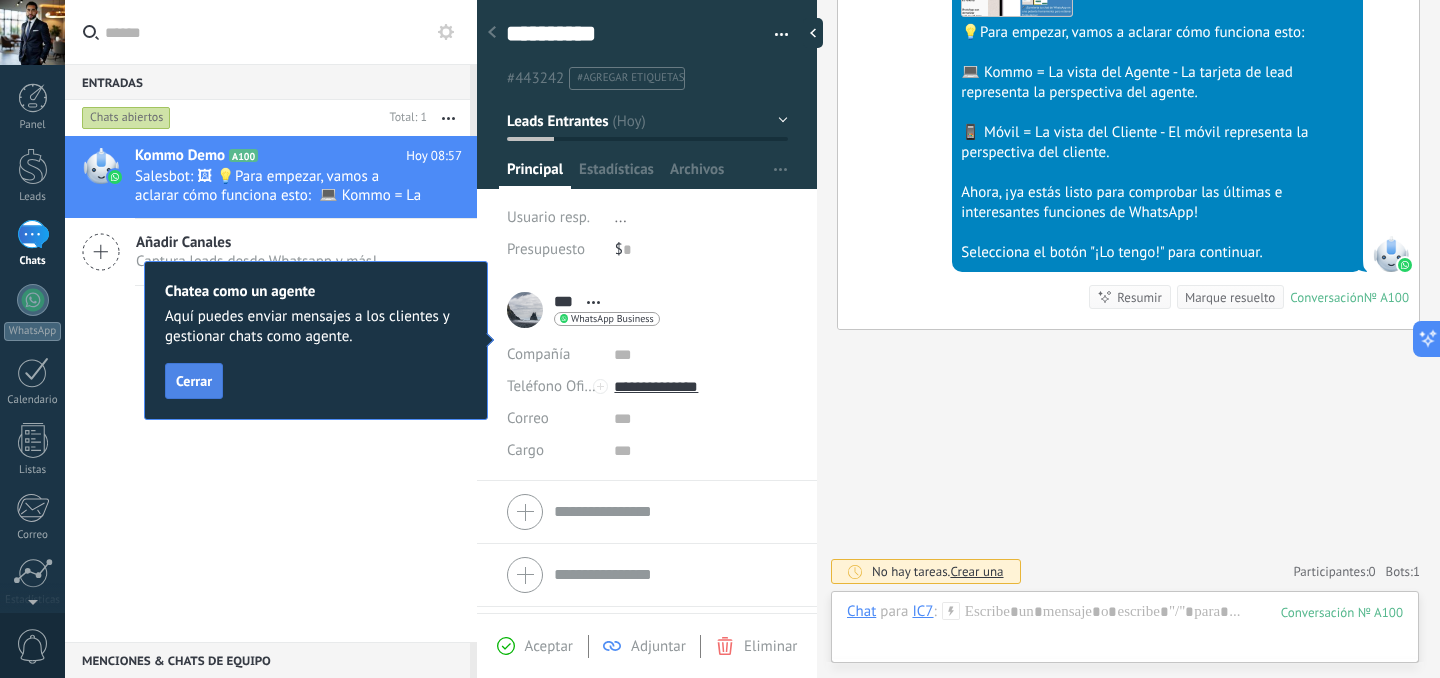 click on "Cerrar" at bounding box center [194, 381] 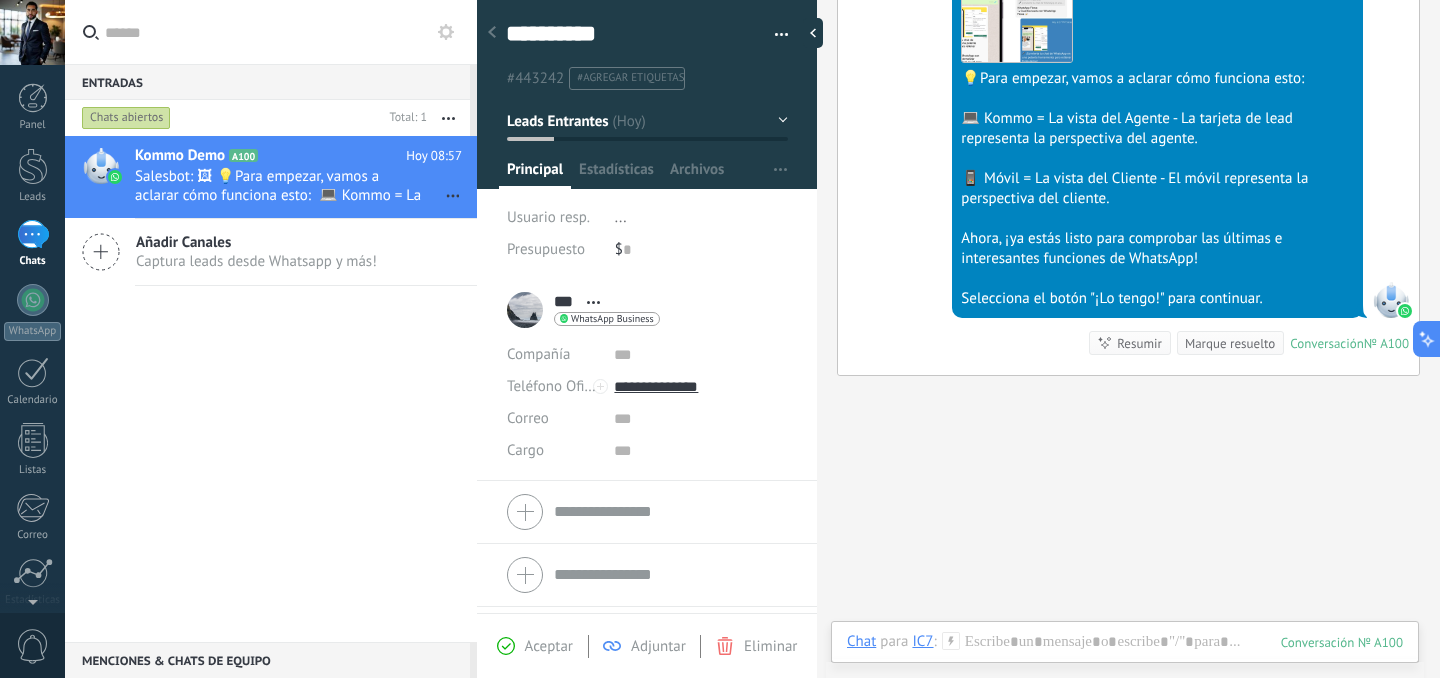 scroll, scrollTop: 783, scrollLeft: 0, axis: vertical 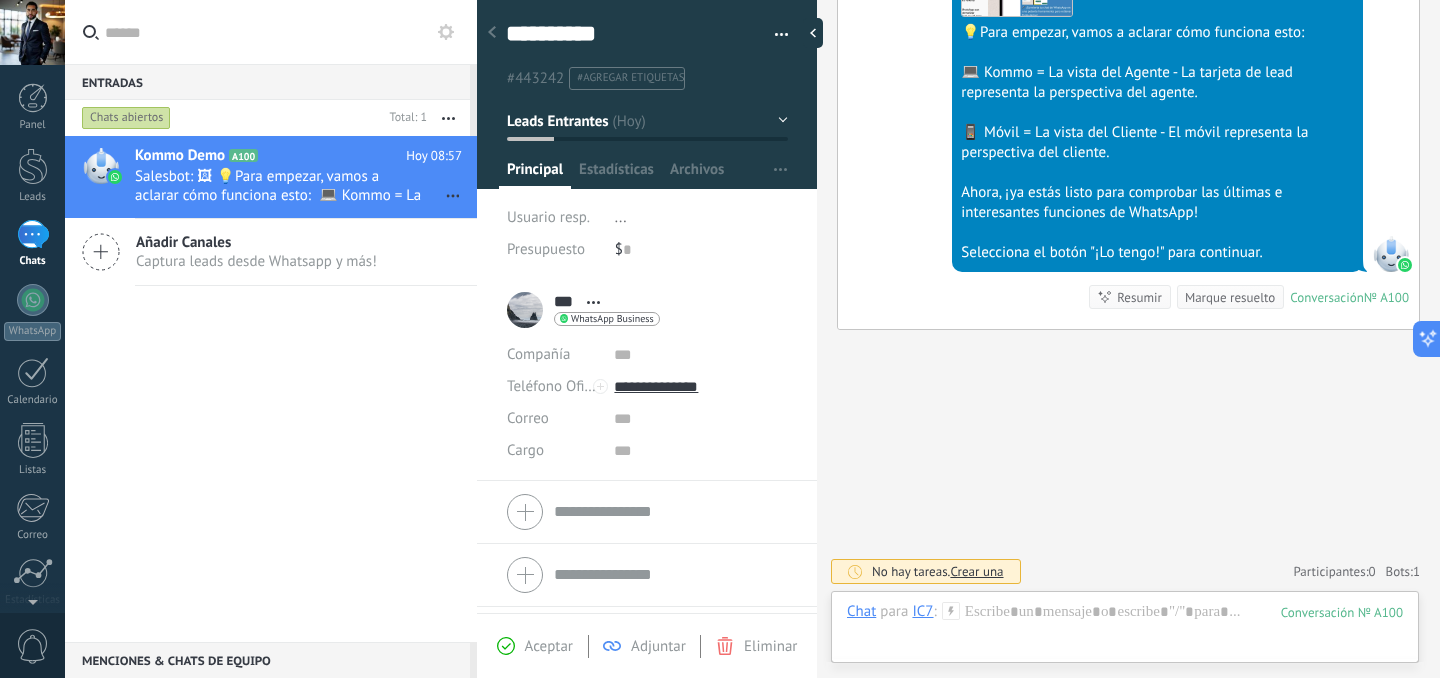 click 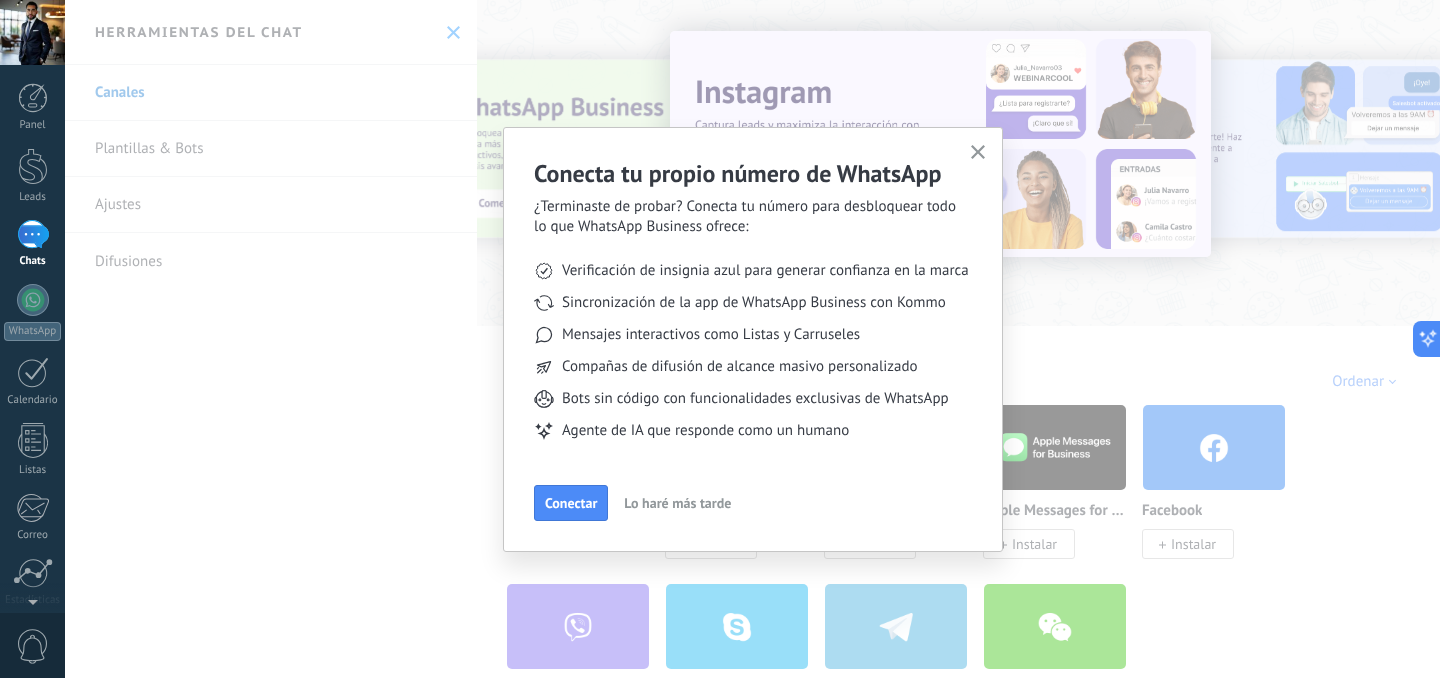 click 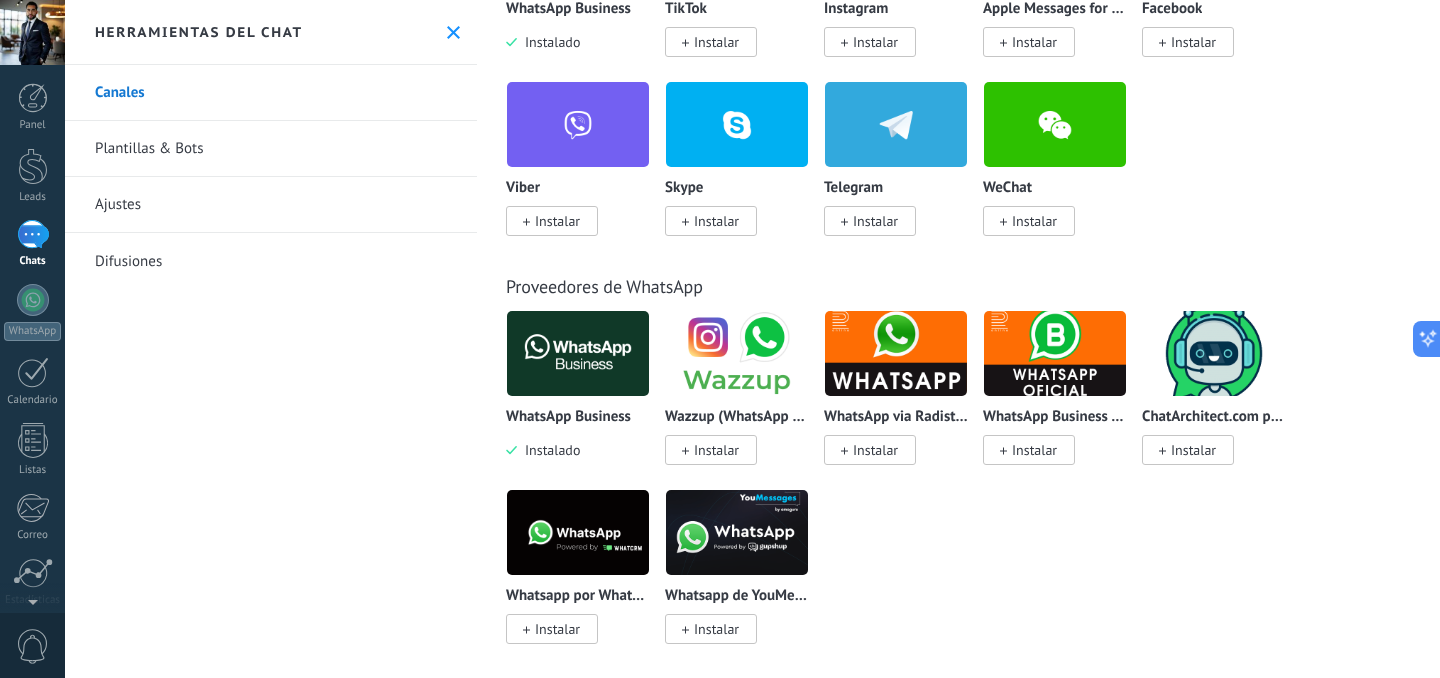 scroll, scrollTop: 0, scrollLeft: 0, axis: both 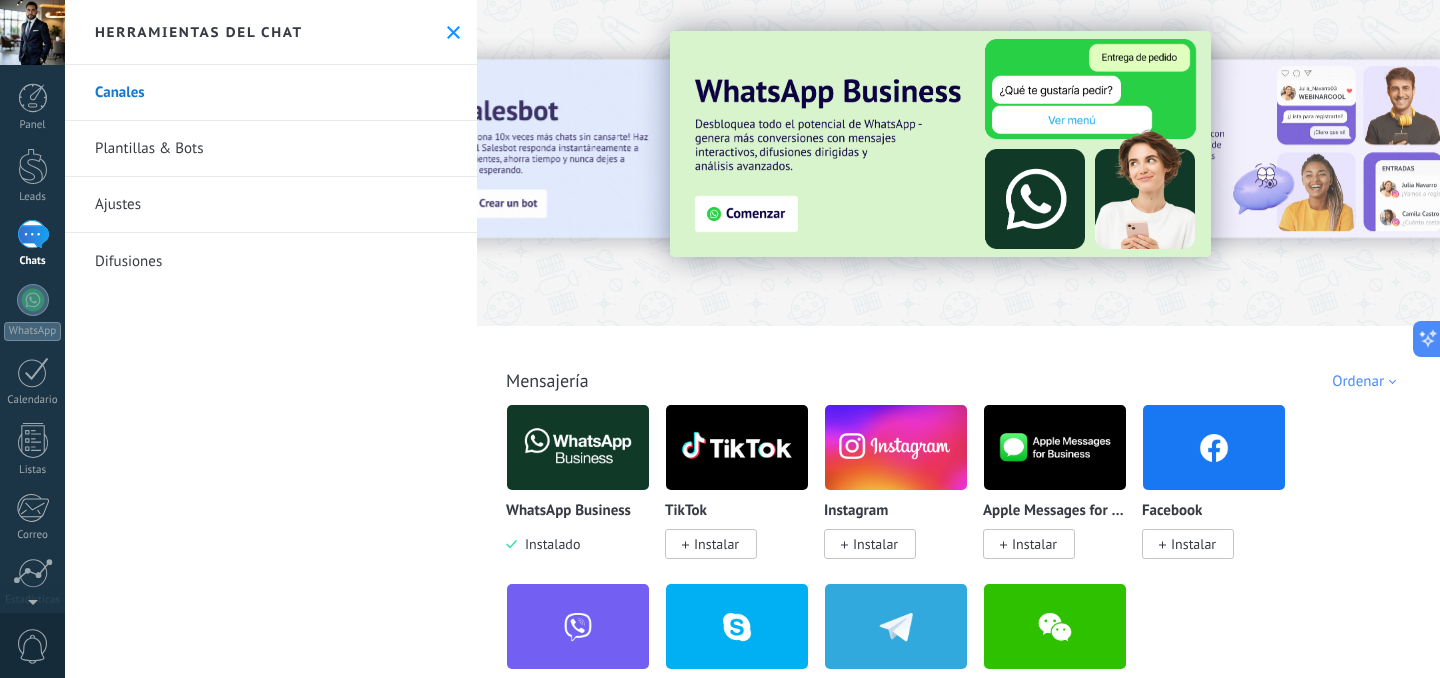 click on "Plantillas & Bots" at bounding box center (271, 149) 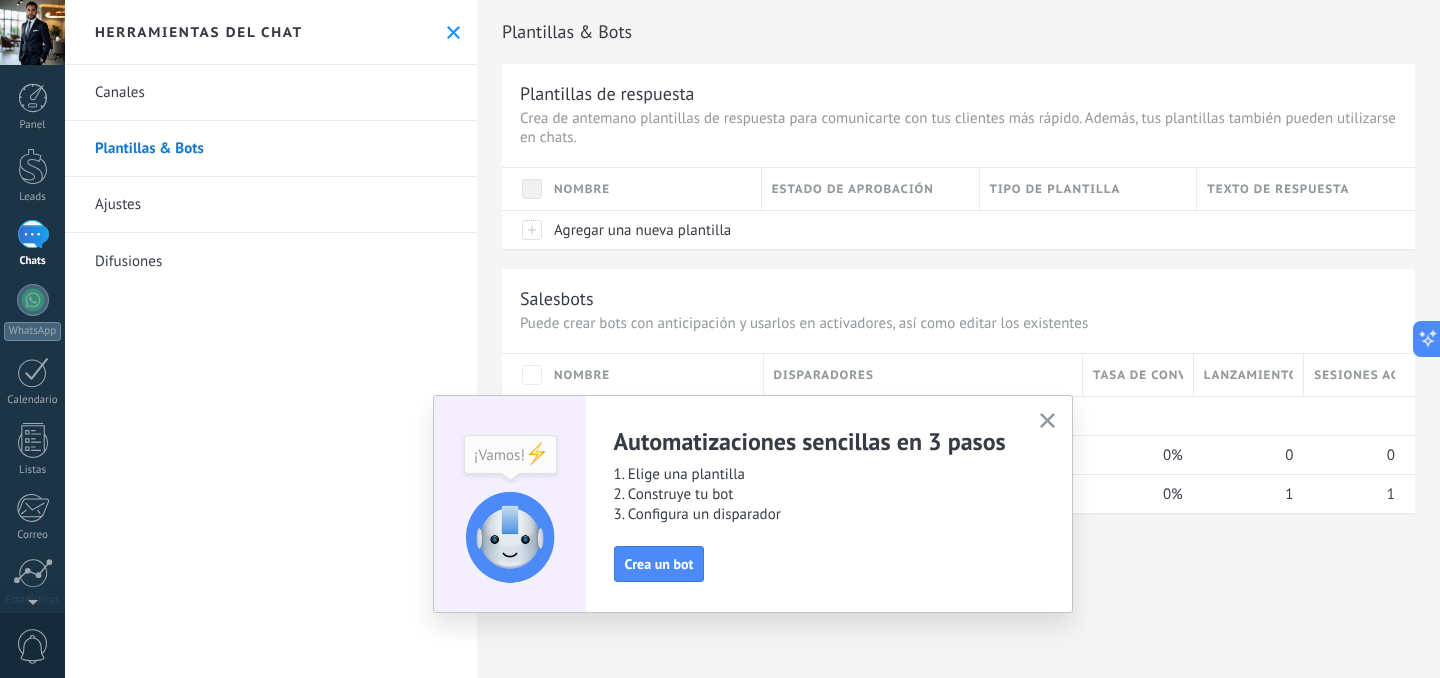 click on "Ajustes" at bounding box center (271, 205) 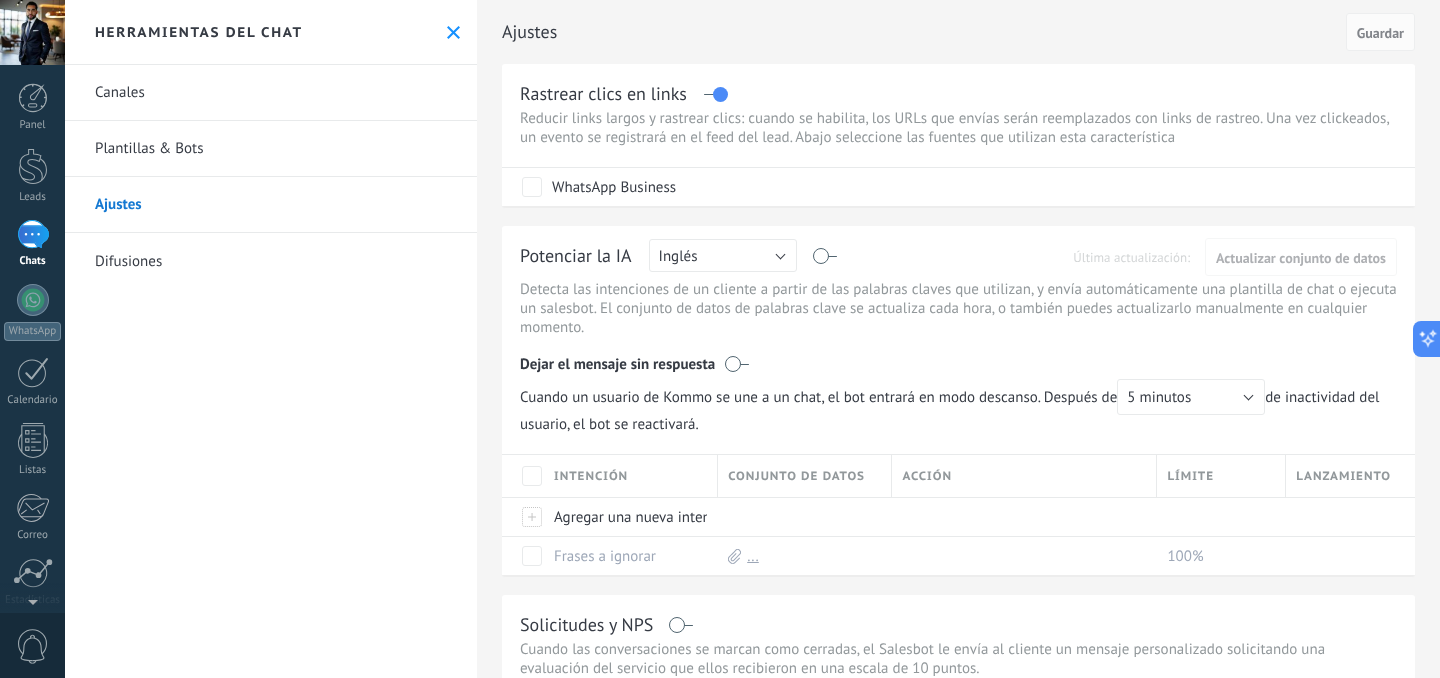 click on "Difusiones" at bounding box center [271, 261] 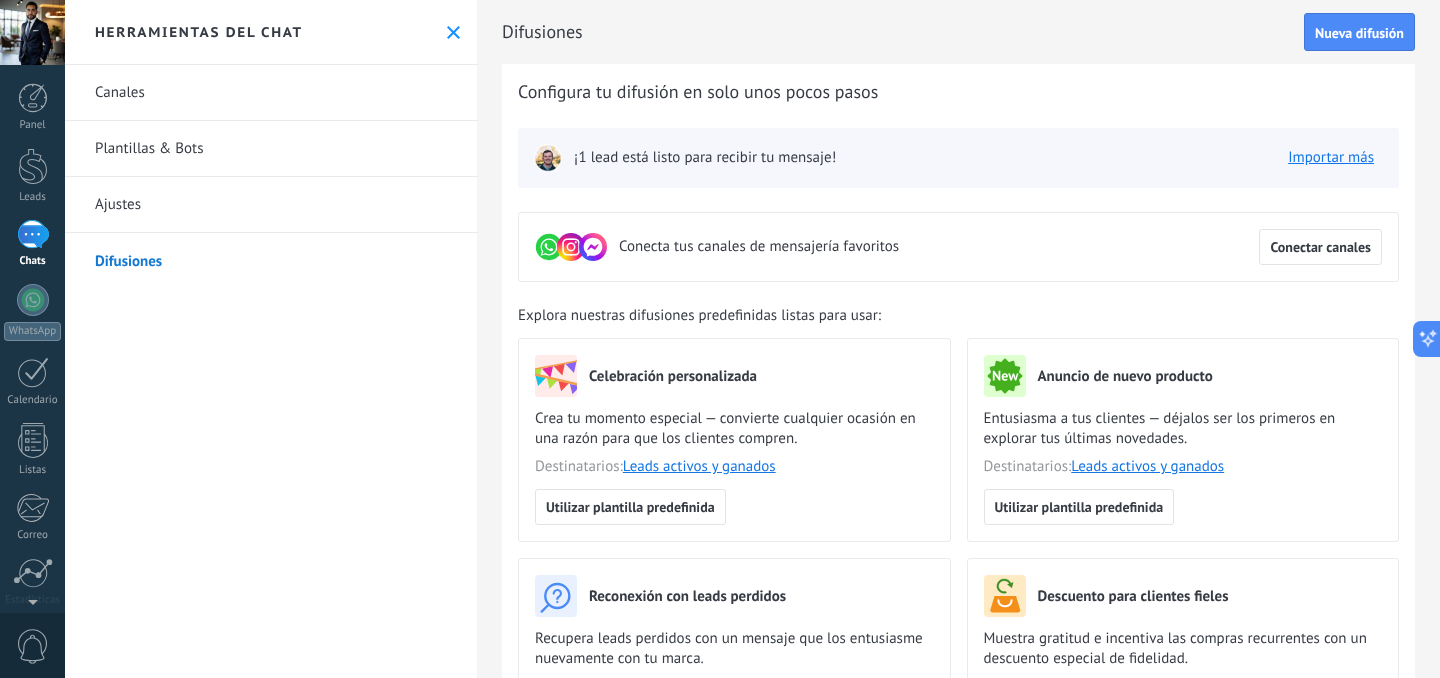 click 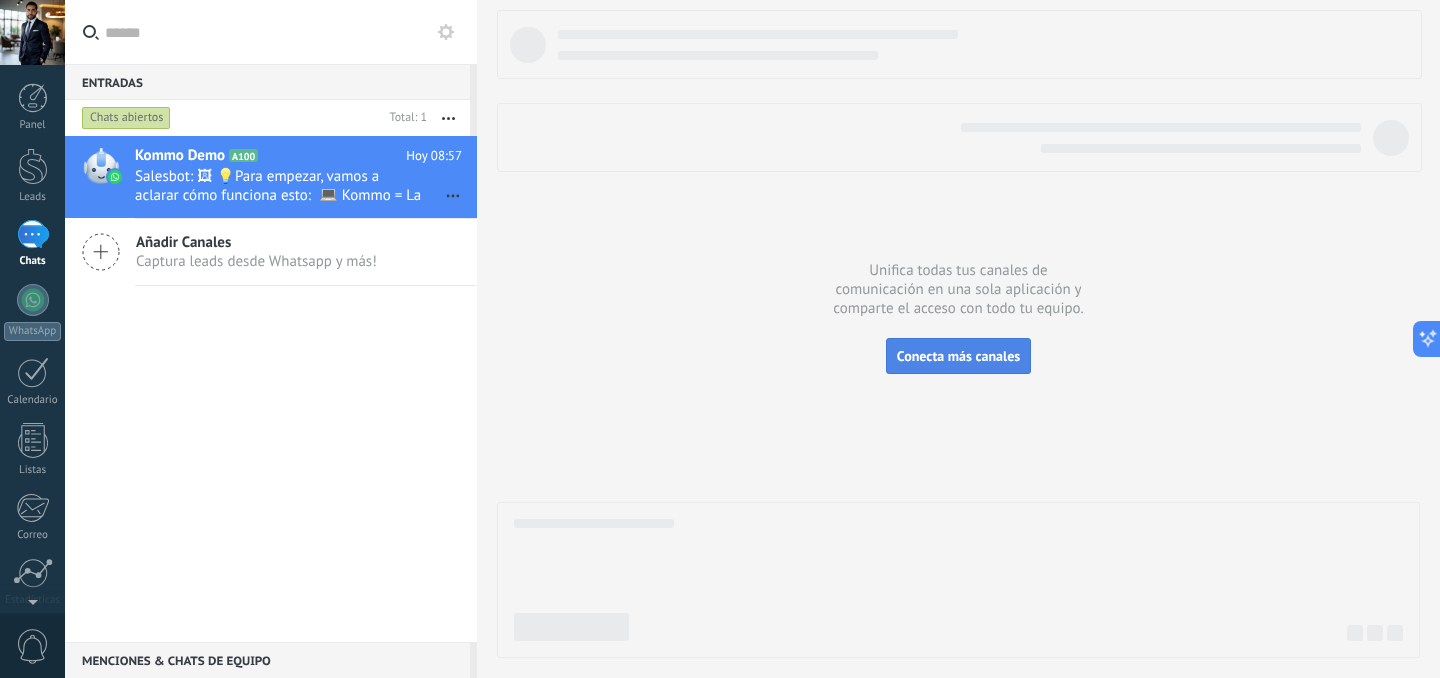 click on "Conecta más canales" at bounding box center (958, 356) 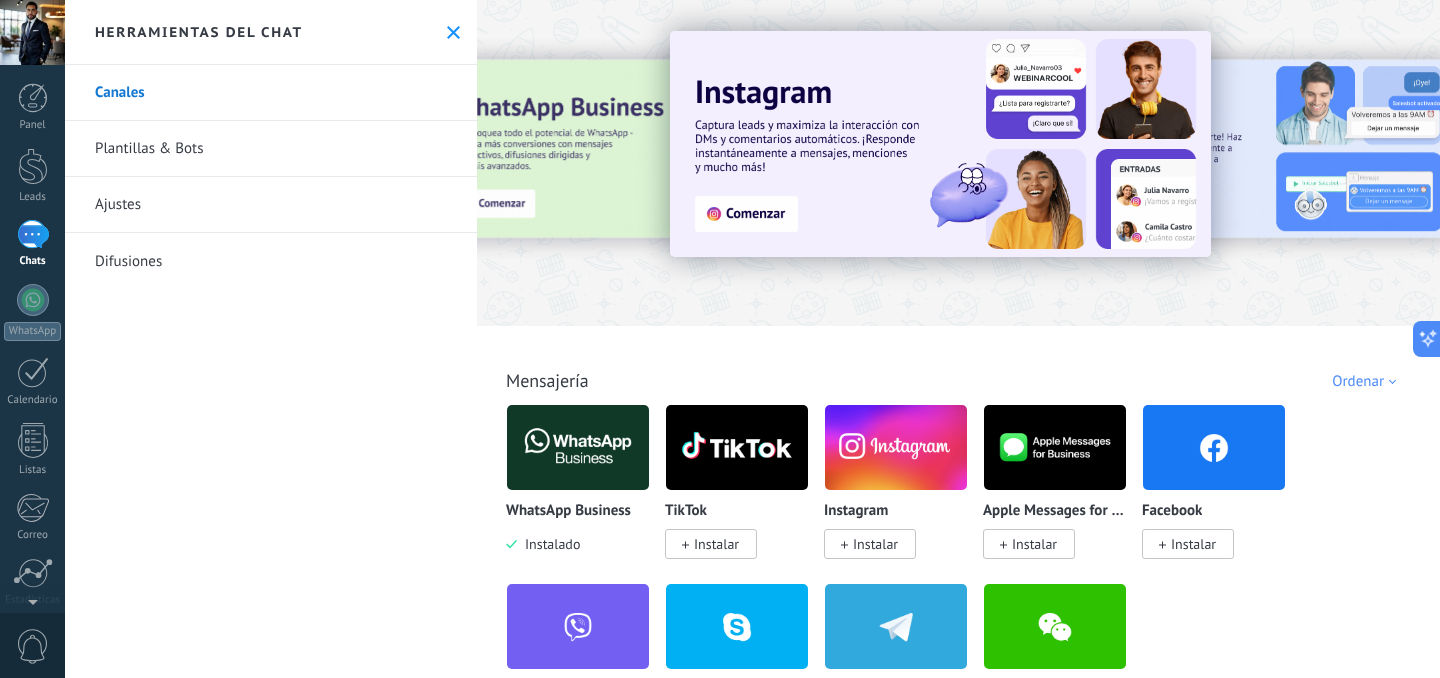 click 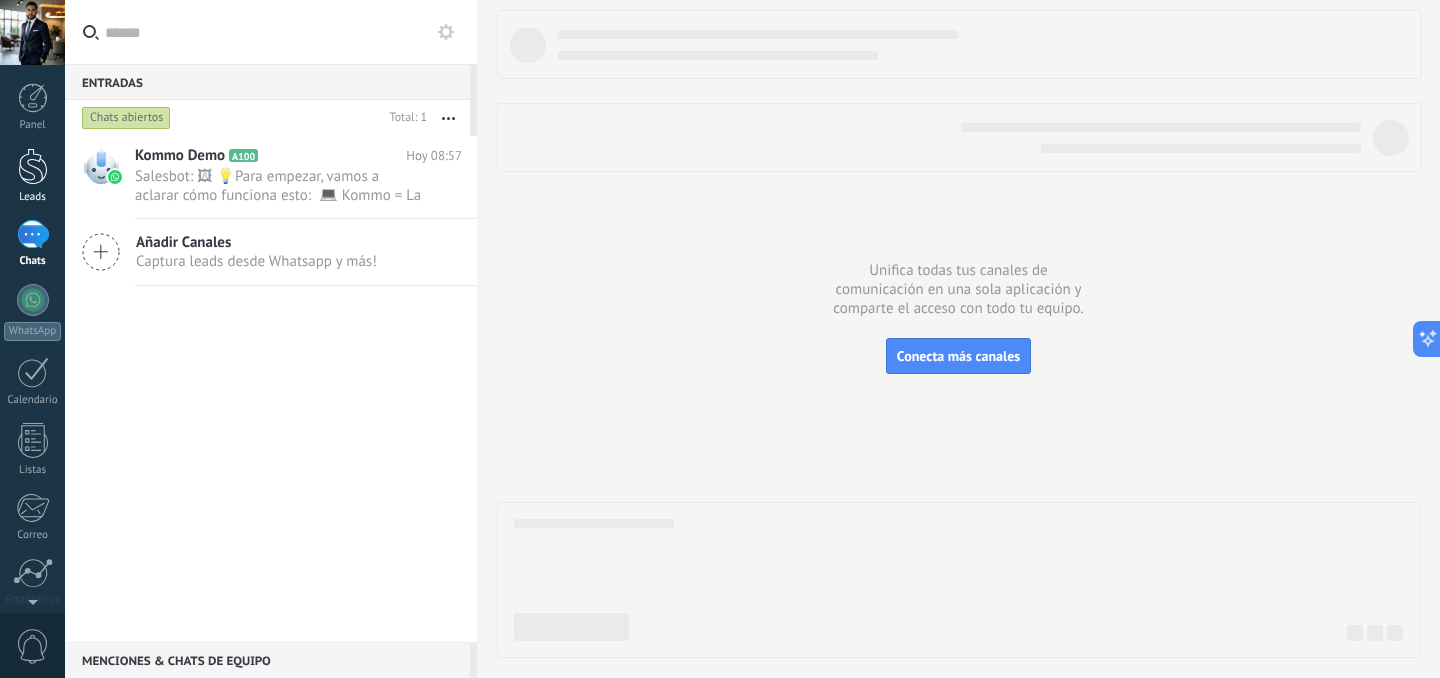 click on "Leads" at bounding box center (32, 176) 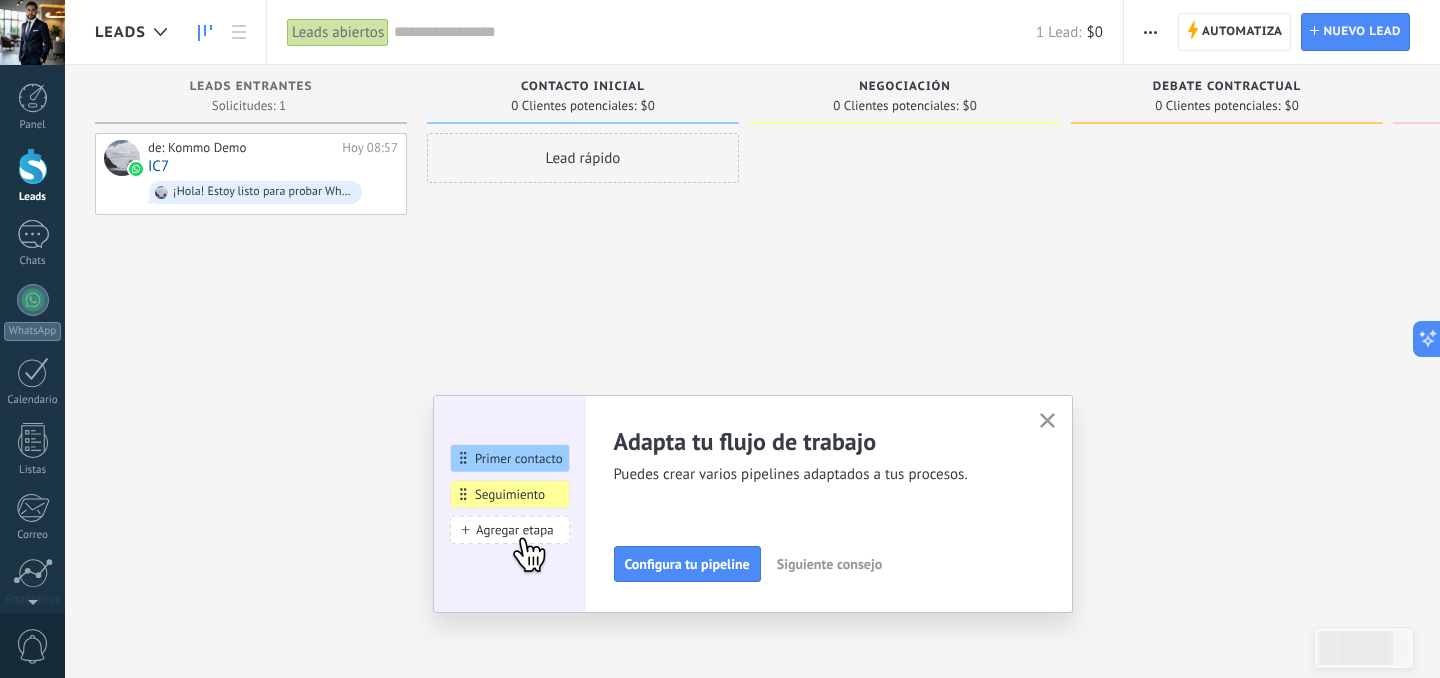 click 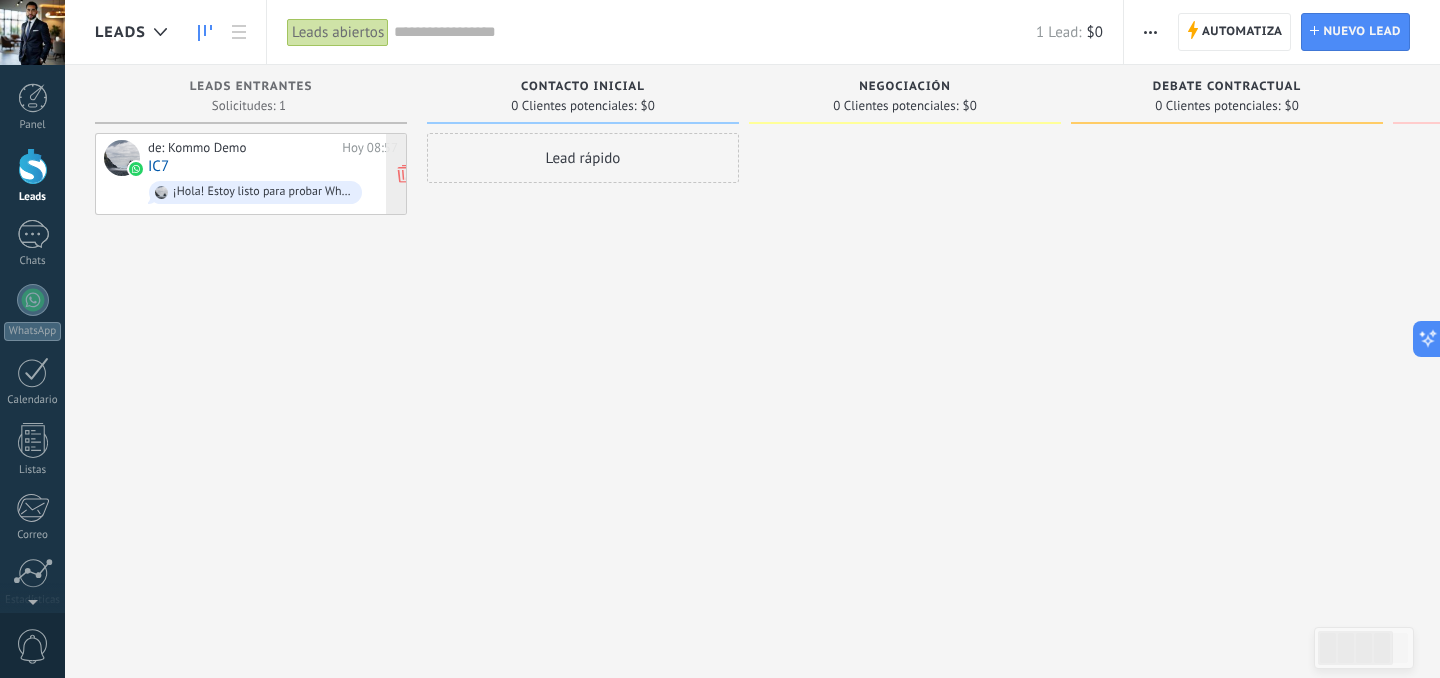 click on "de: Kommo Demo" at bounding box center [241, 148] 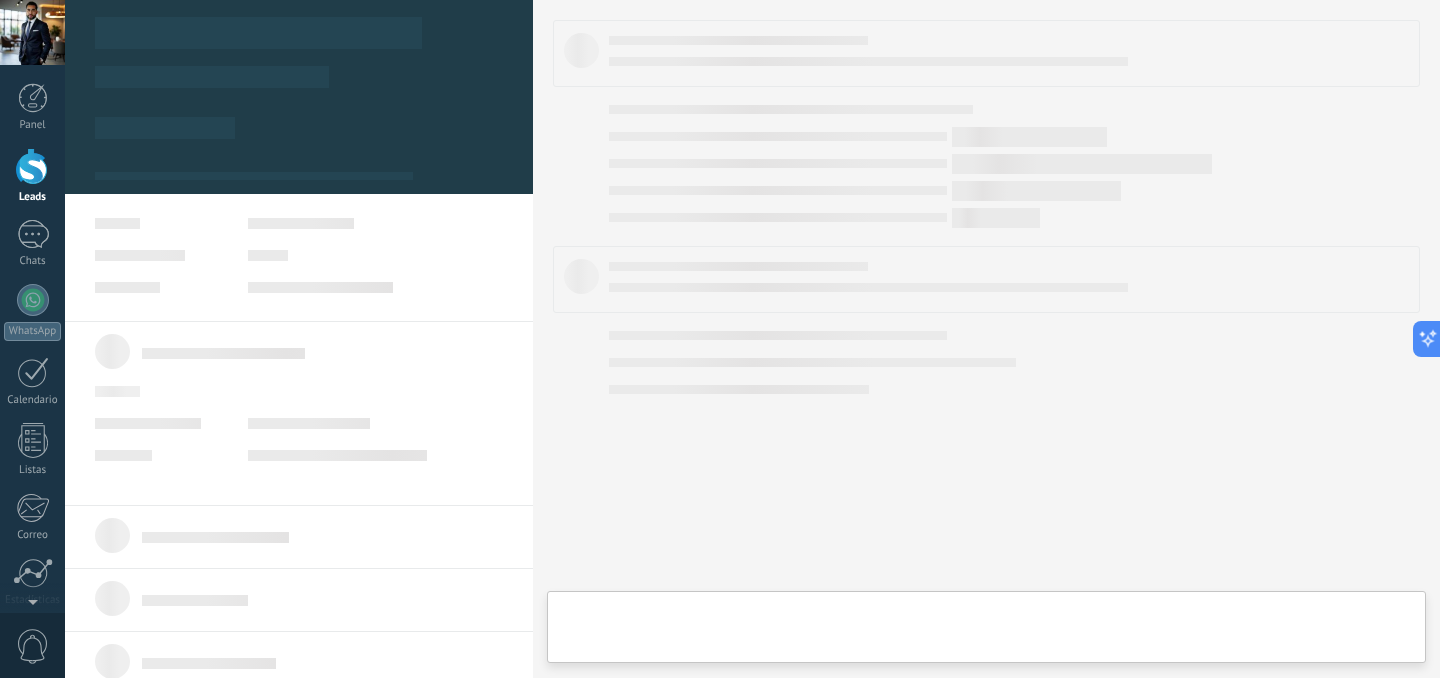 type on "**********" 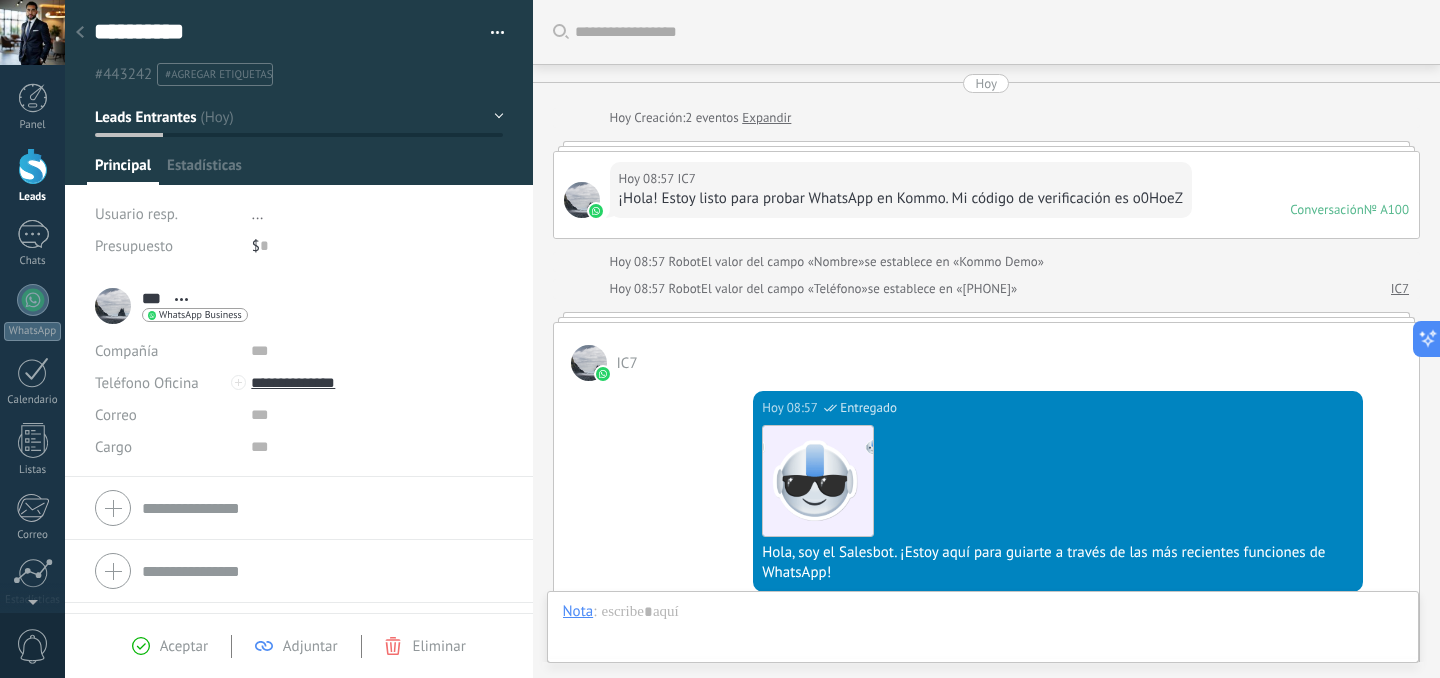 scroll, scrollTop: 30, scrollLeft: 0, axis: vertical 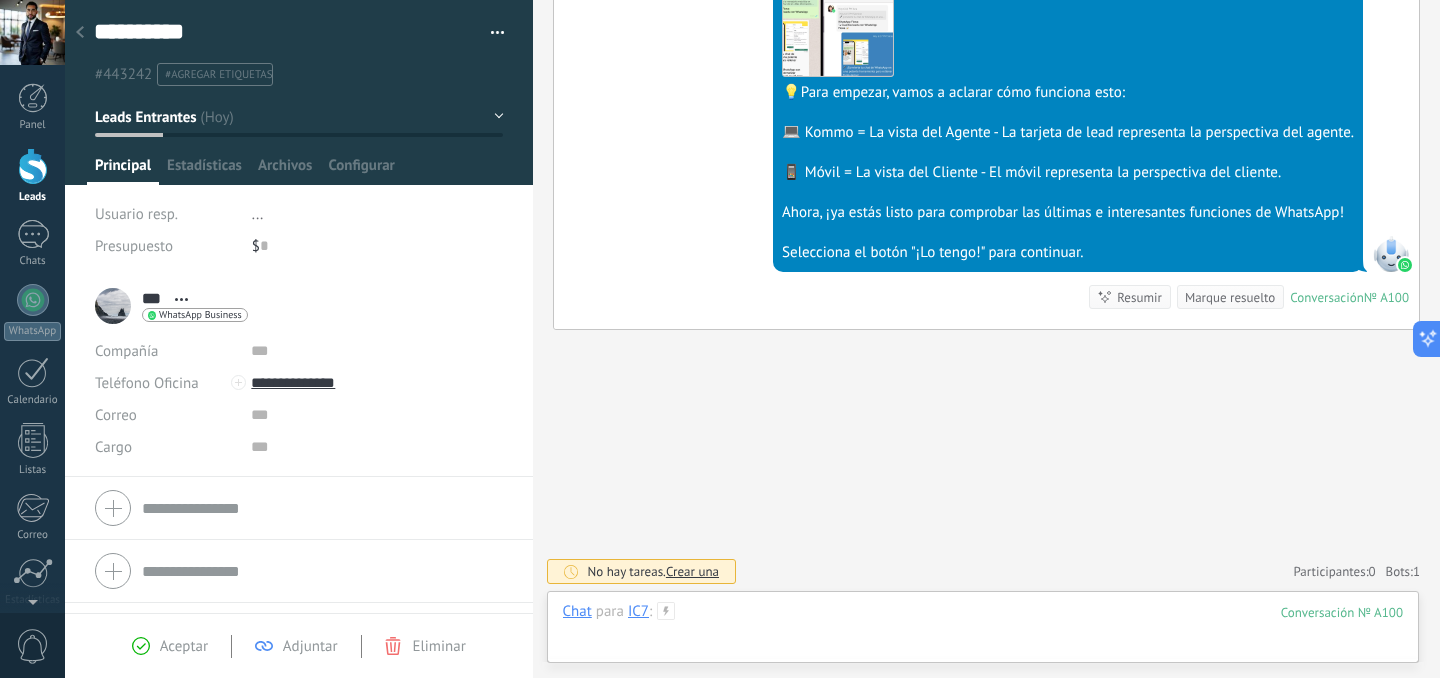 click at bounding box center [983, 632] 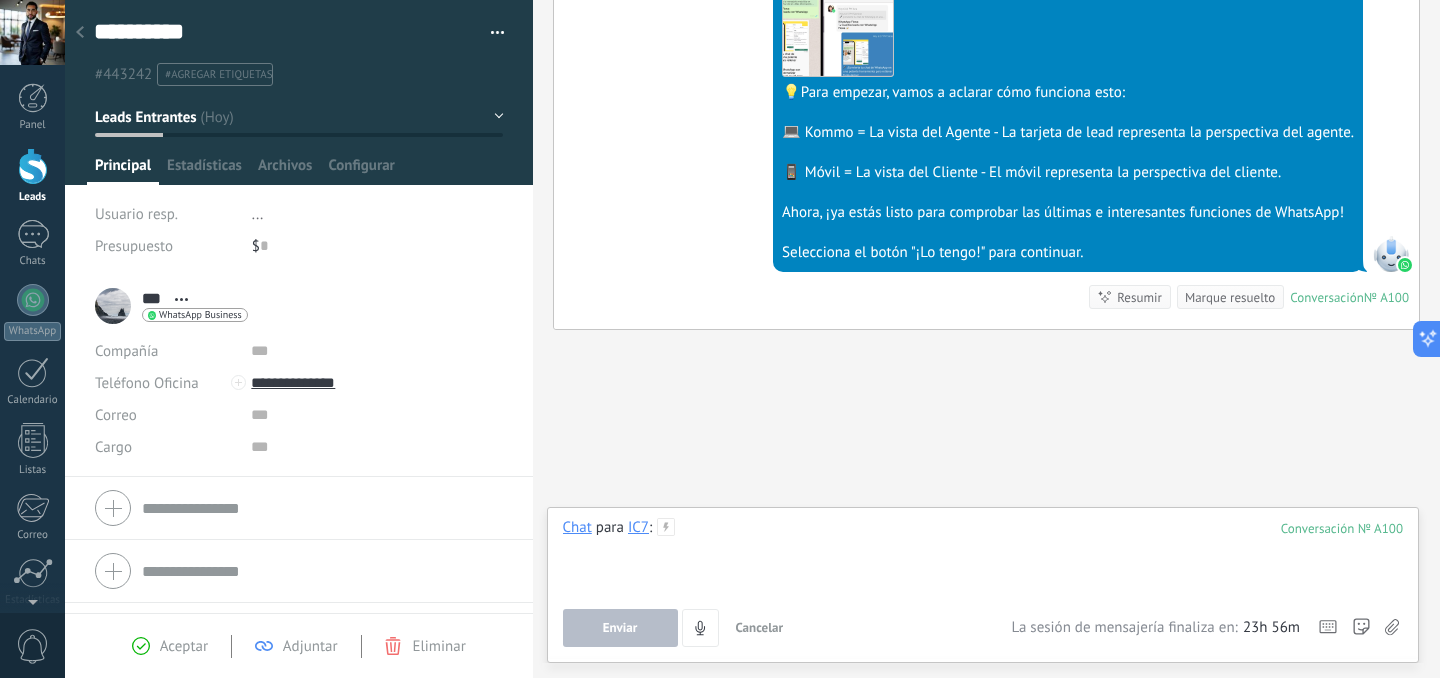 type 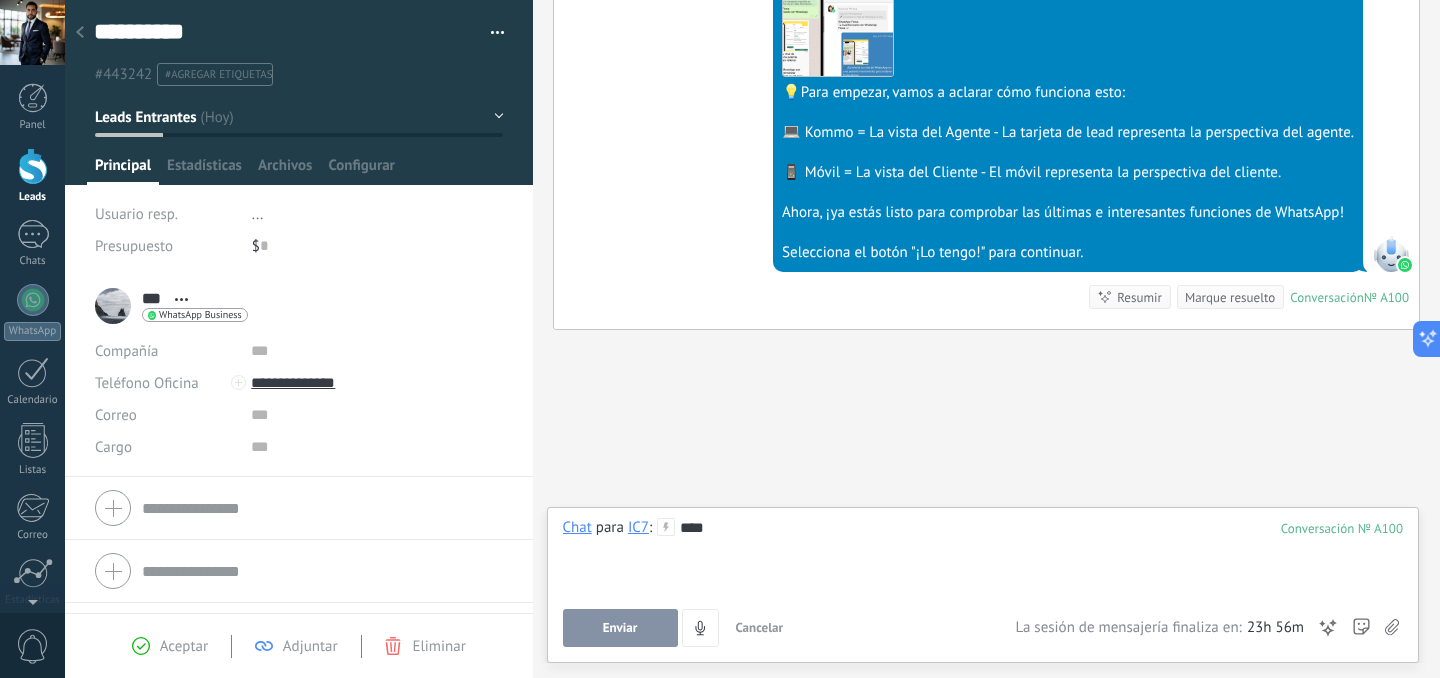 click on "Enviar" at bounding box center (620, 628) 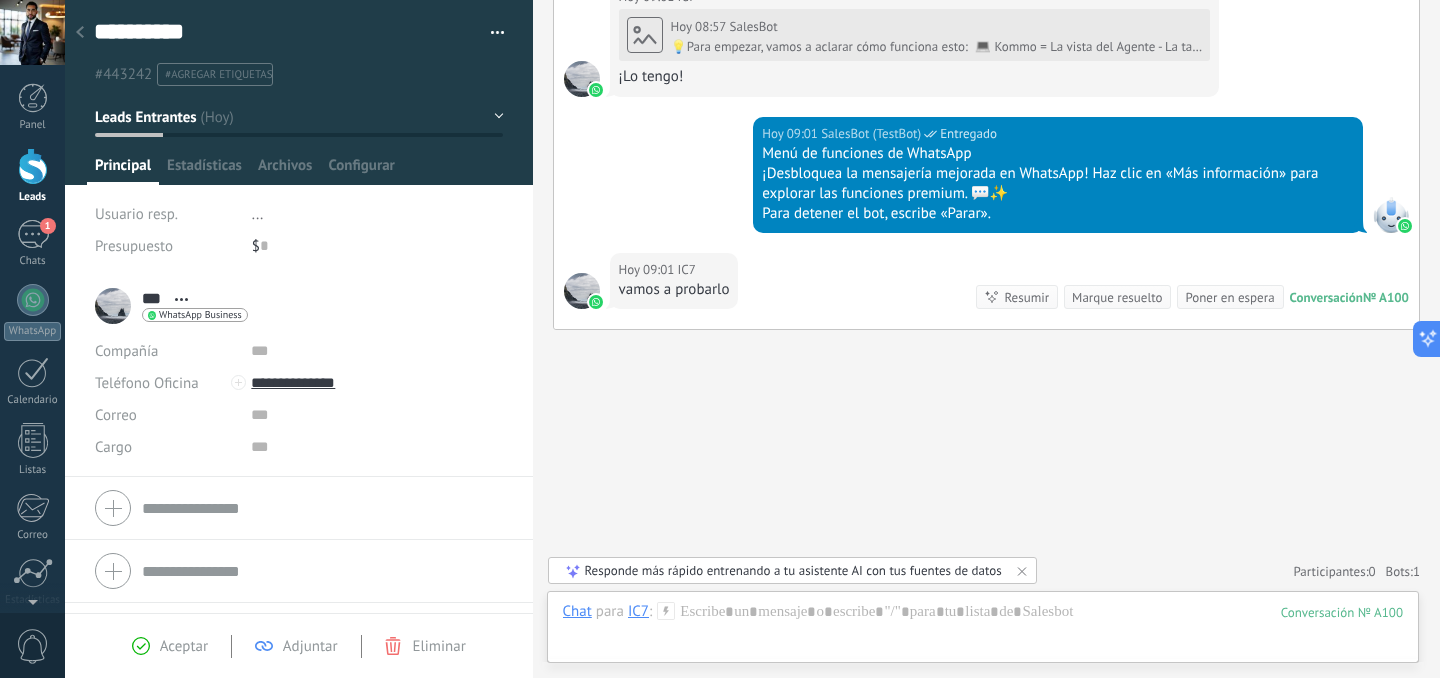 scroll, scrollTop: 1187, scrollLeft: 0, axis: vertical 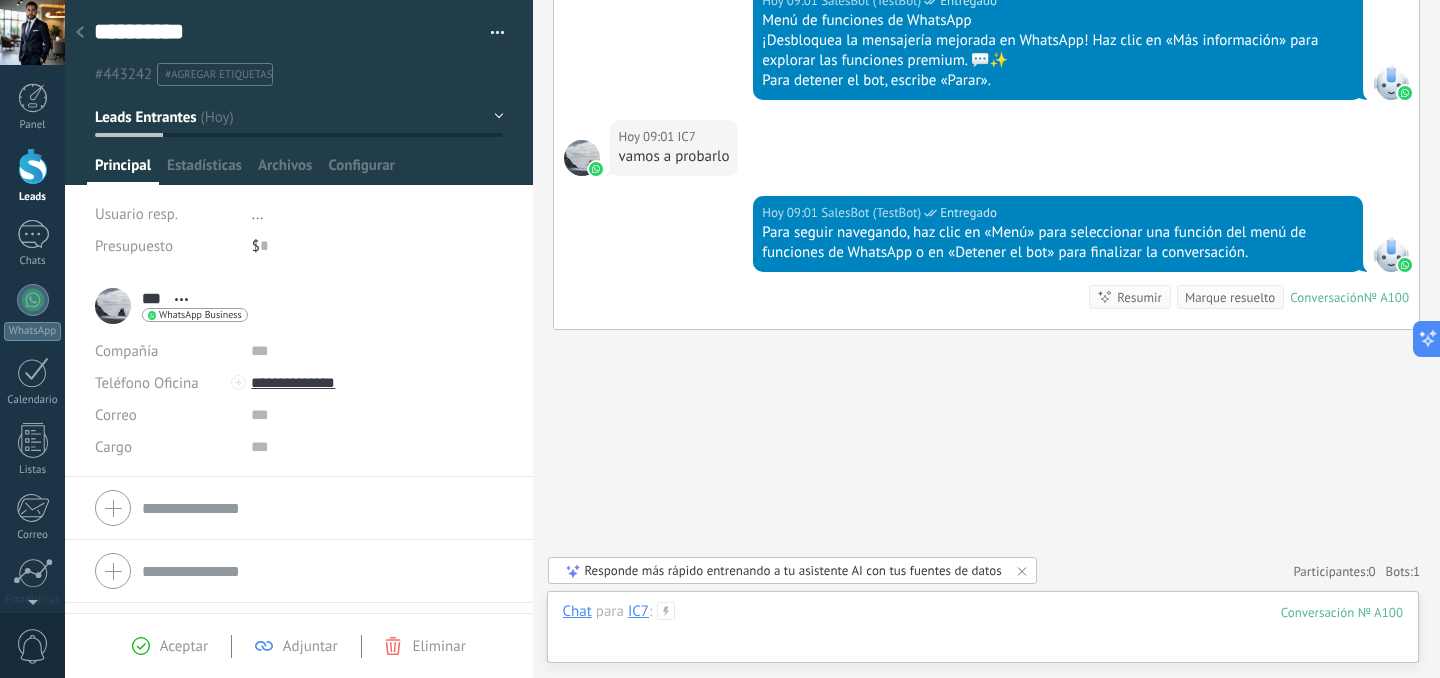 click at bounding box center [983, 632] 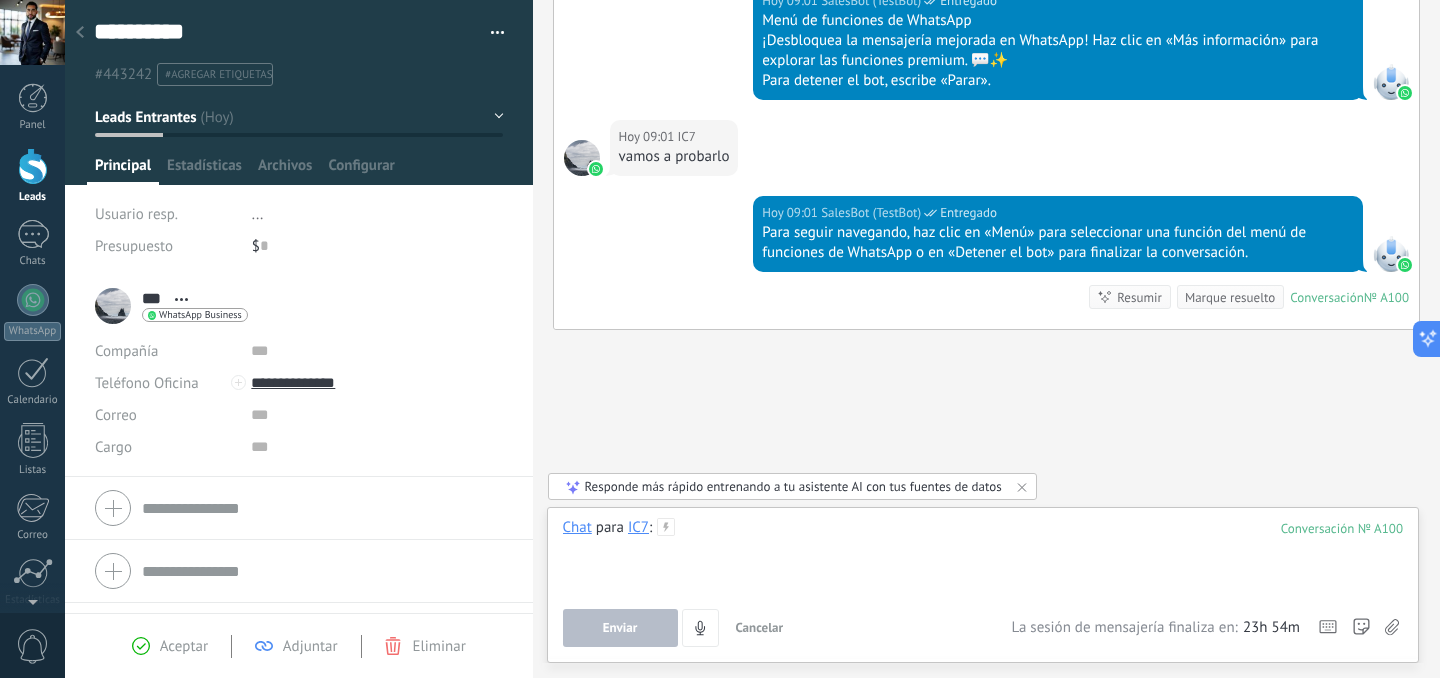 type 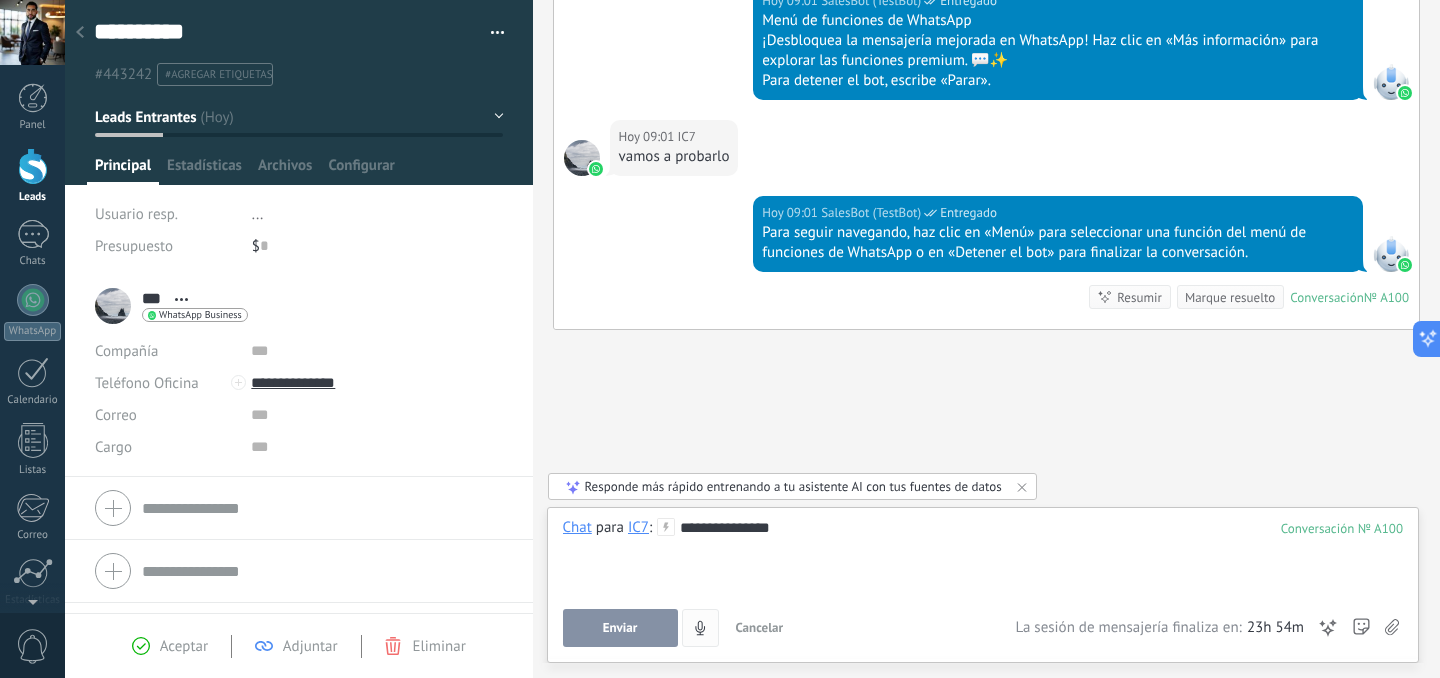 click on "Enviar" at bounding box center (620, 628) 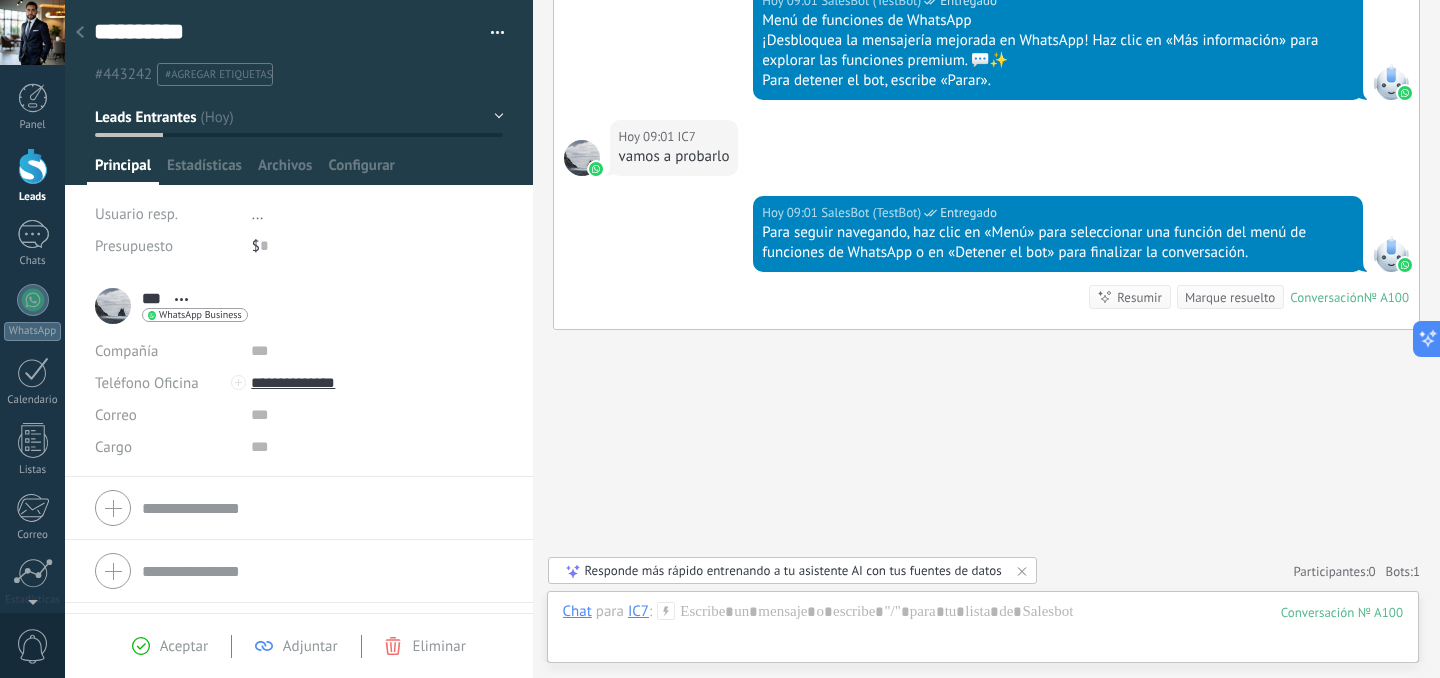 scroll, scrollTop: 1263, scrollLeft: 0, axis: vertical 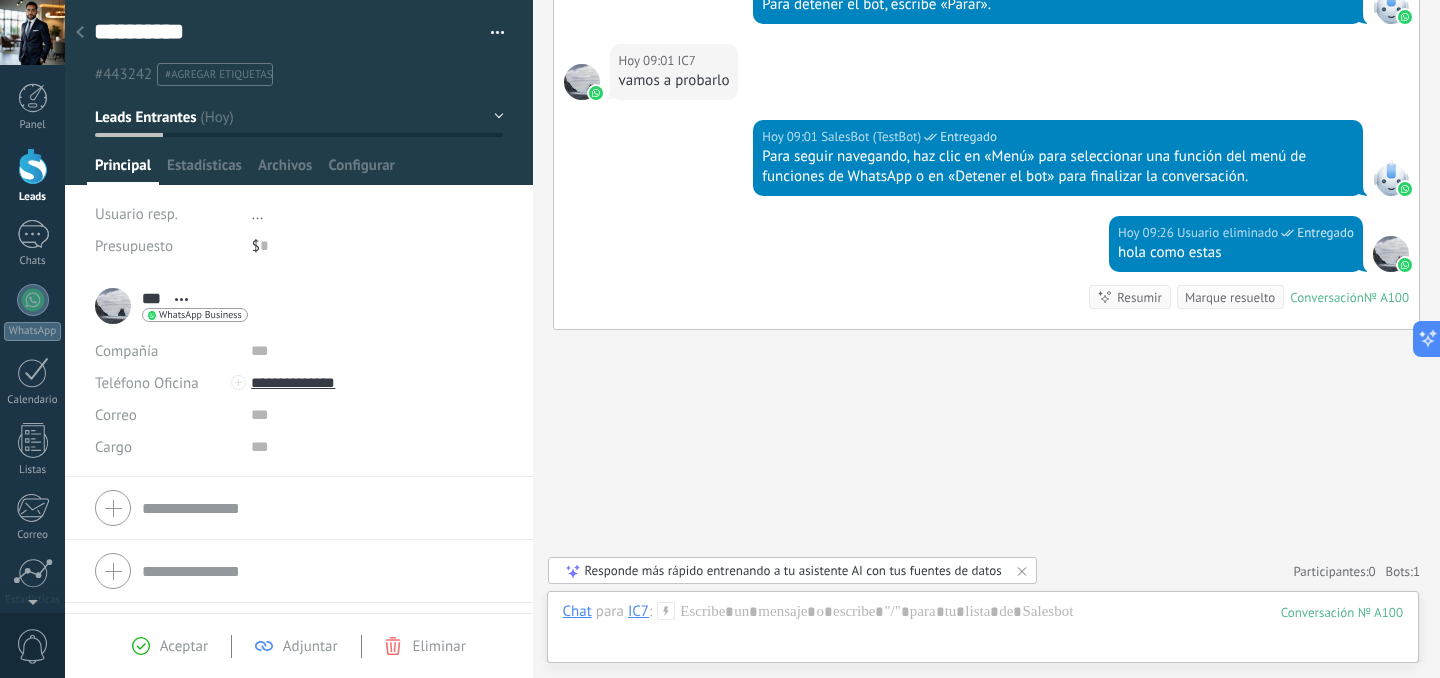 click on "Resumir" at bounding box center [1139, 297] 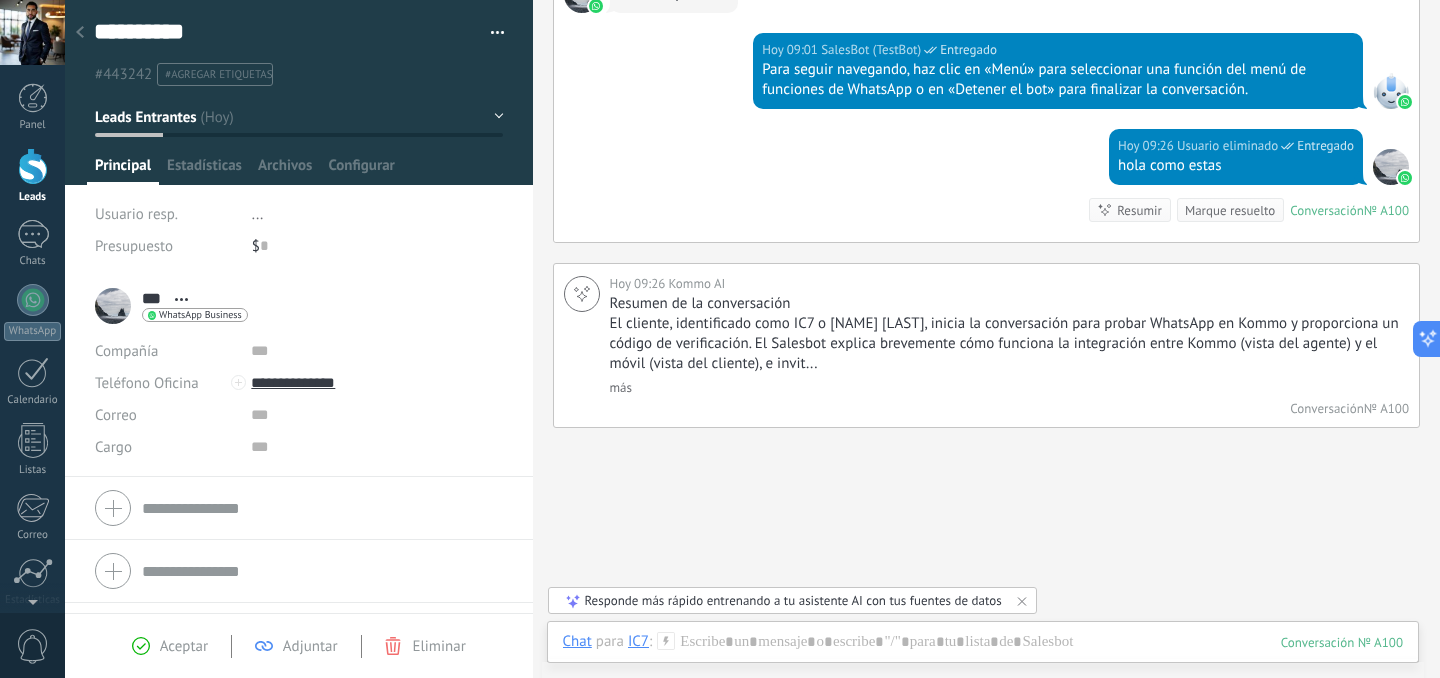 scroll, scrollTop: 1355, scrollLeft: 0, axis: vertical 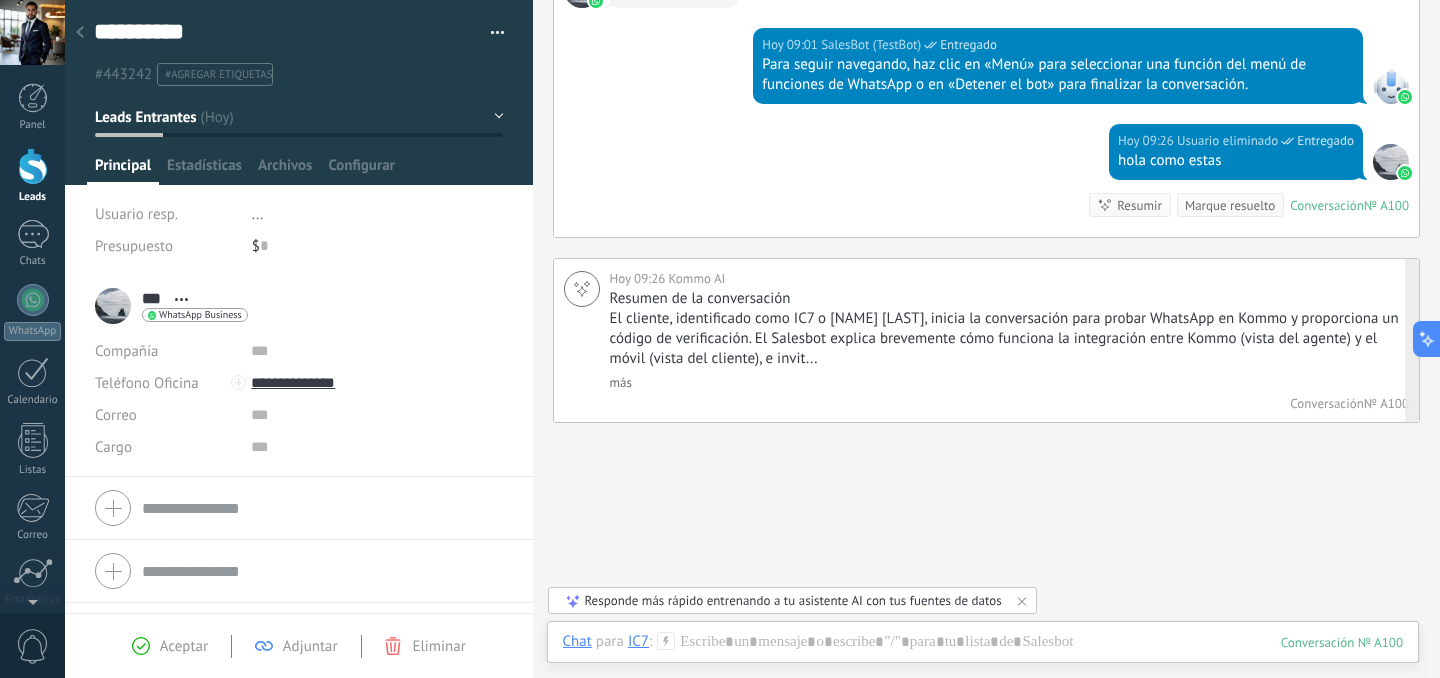click on "más" at bounding box center [621, 382] 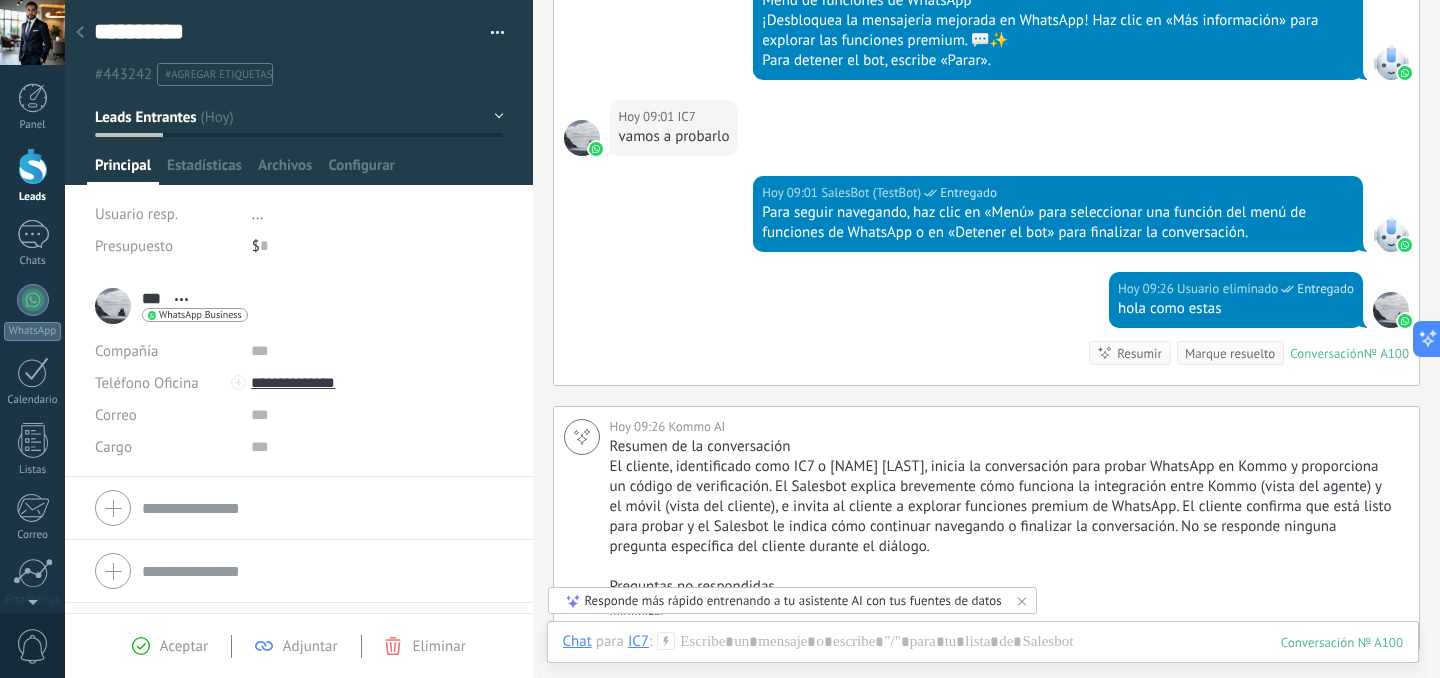 scroll, scrollTop: 1209, scrollLeft: 0, axis: vertical 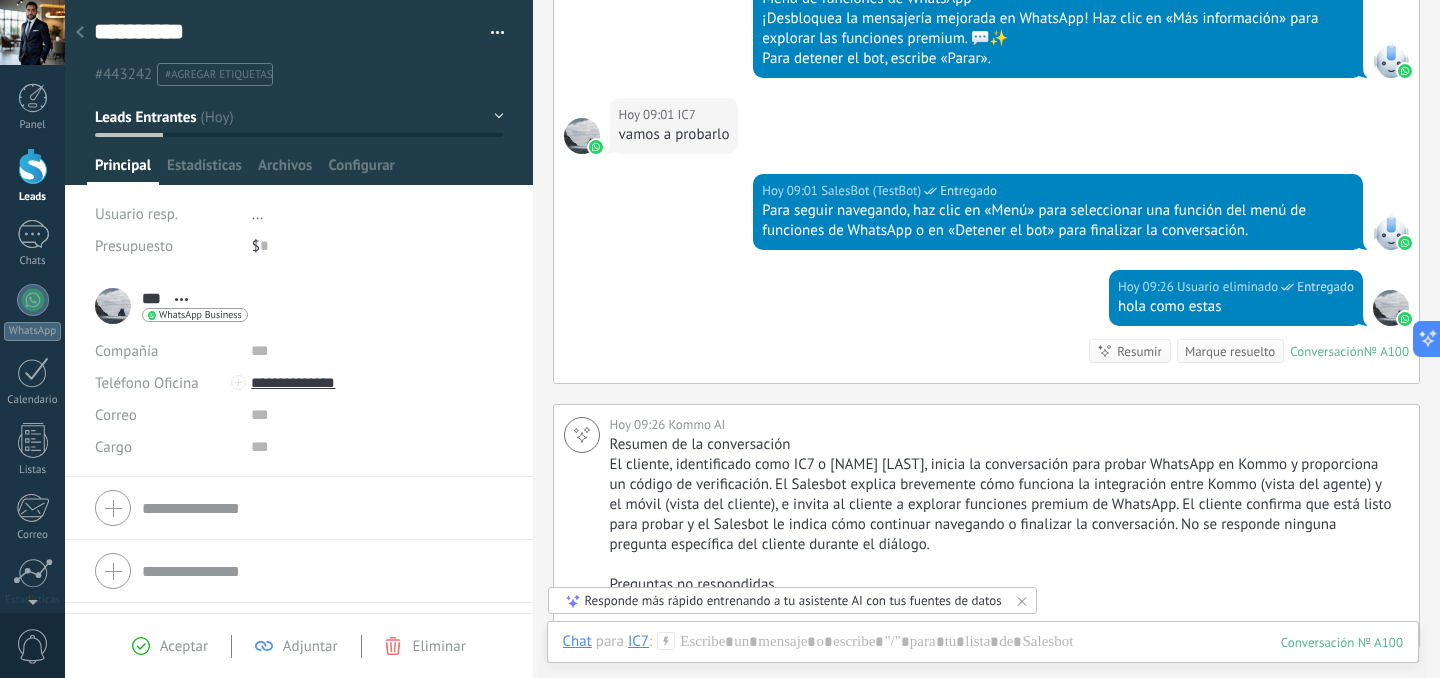click on "Conversación" at bounding box center (1327, 351) 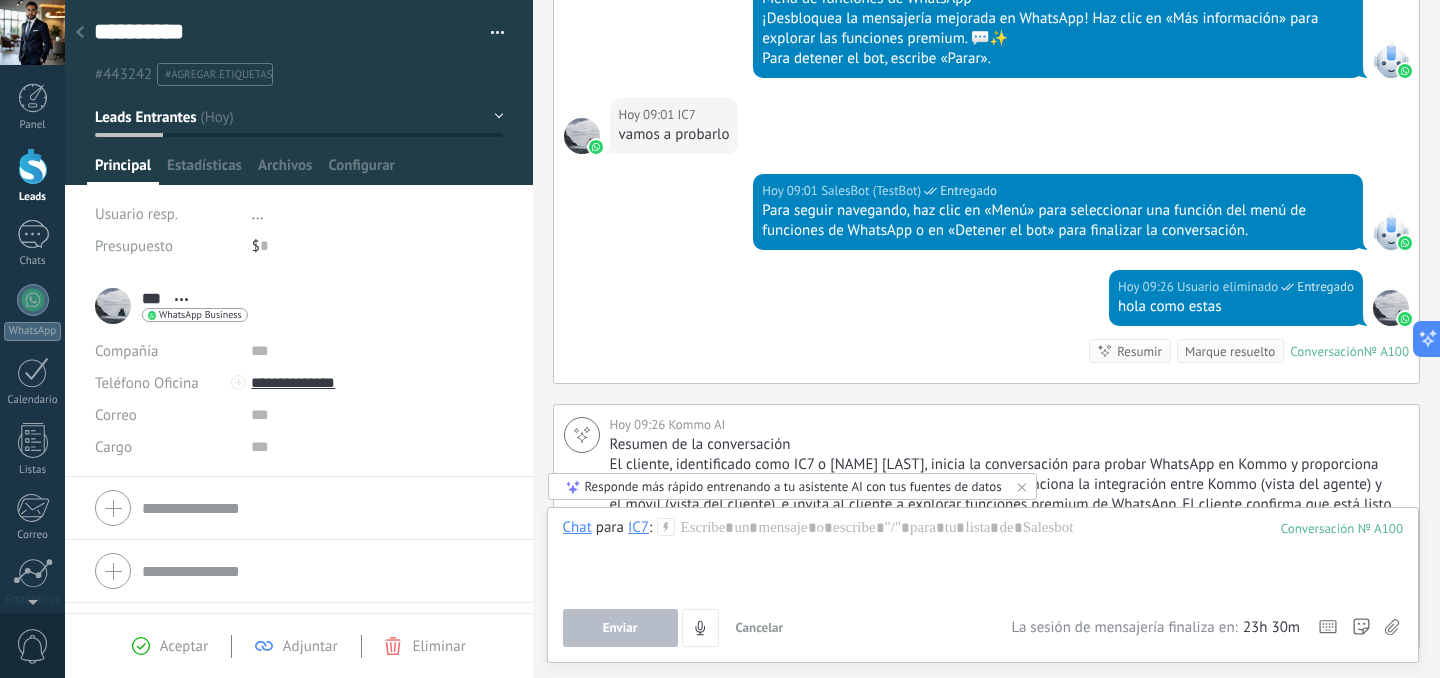 click on "Conversación" at bounding box center [1327, 351] 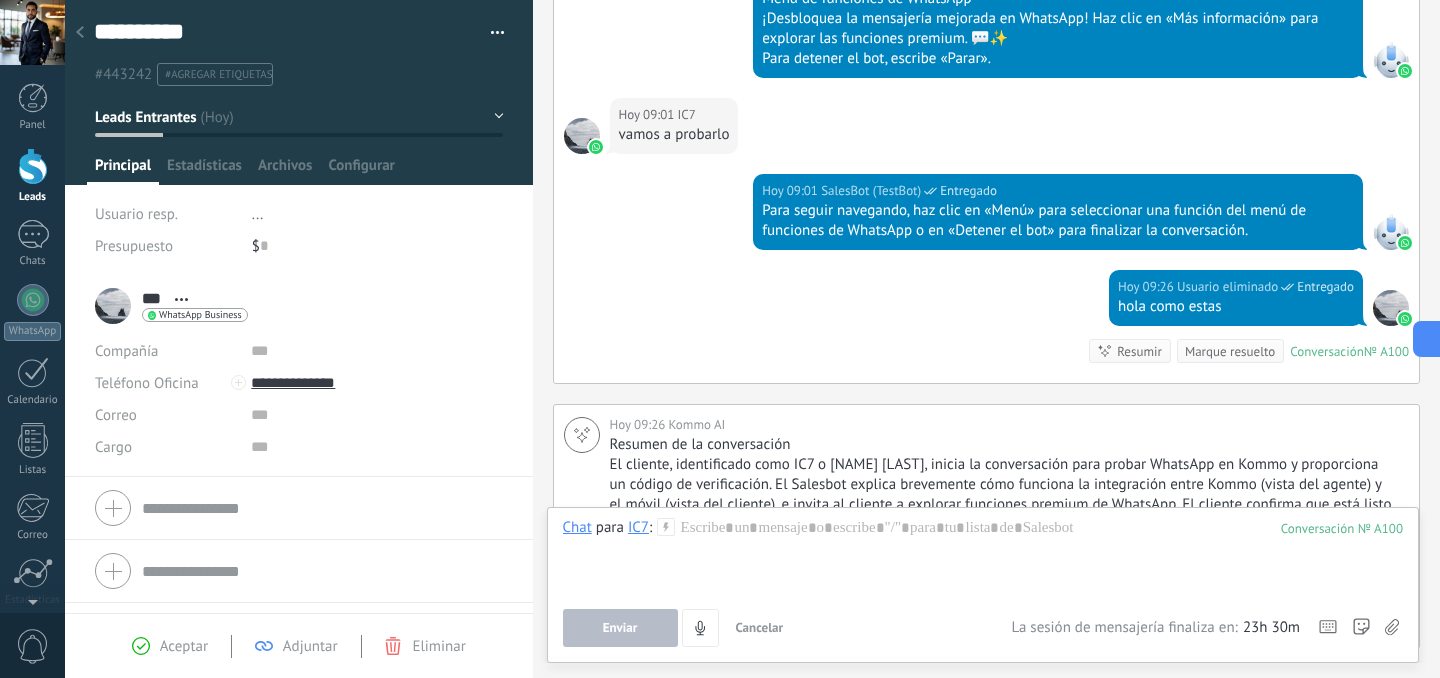 click on "Conversación" at bounding box center (1327, 351) 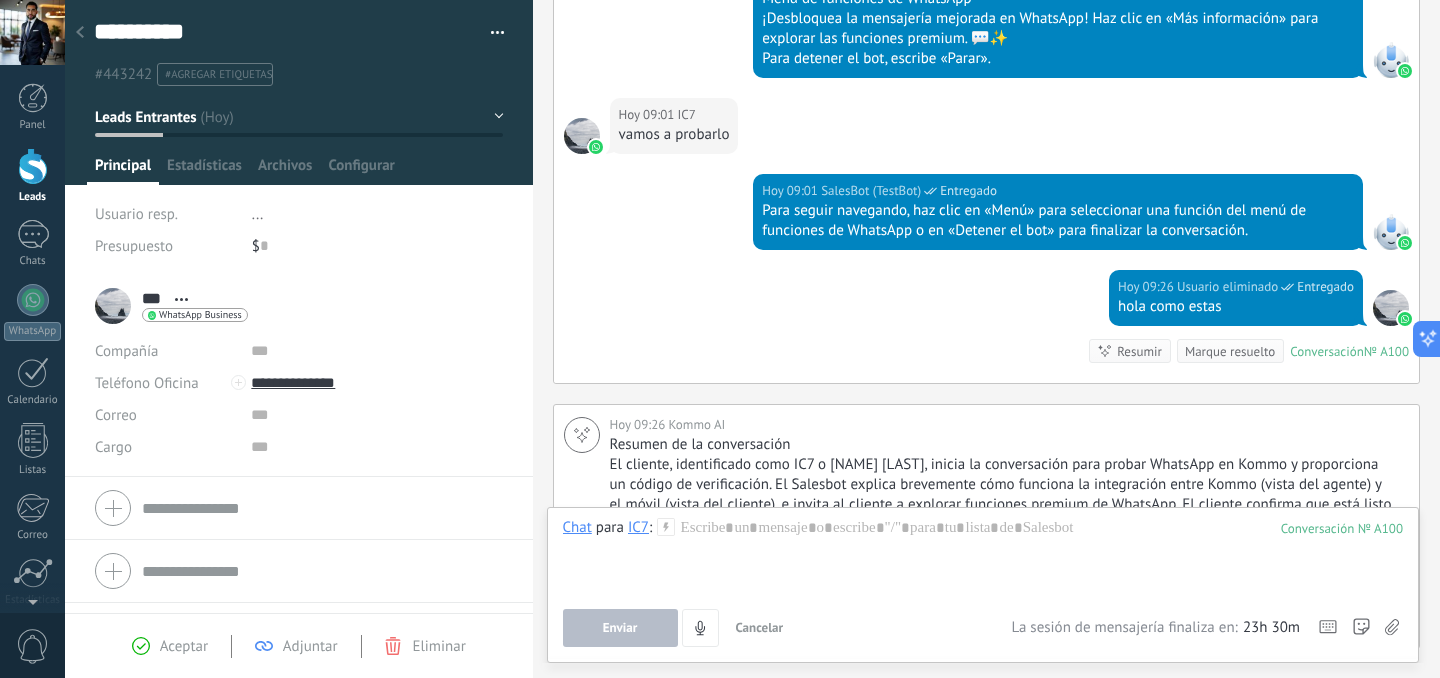 click on "Conversación" at bounding box center (1327, 351) 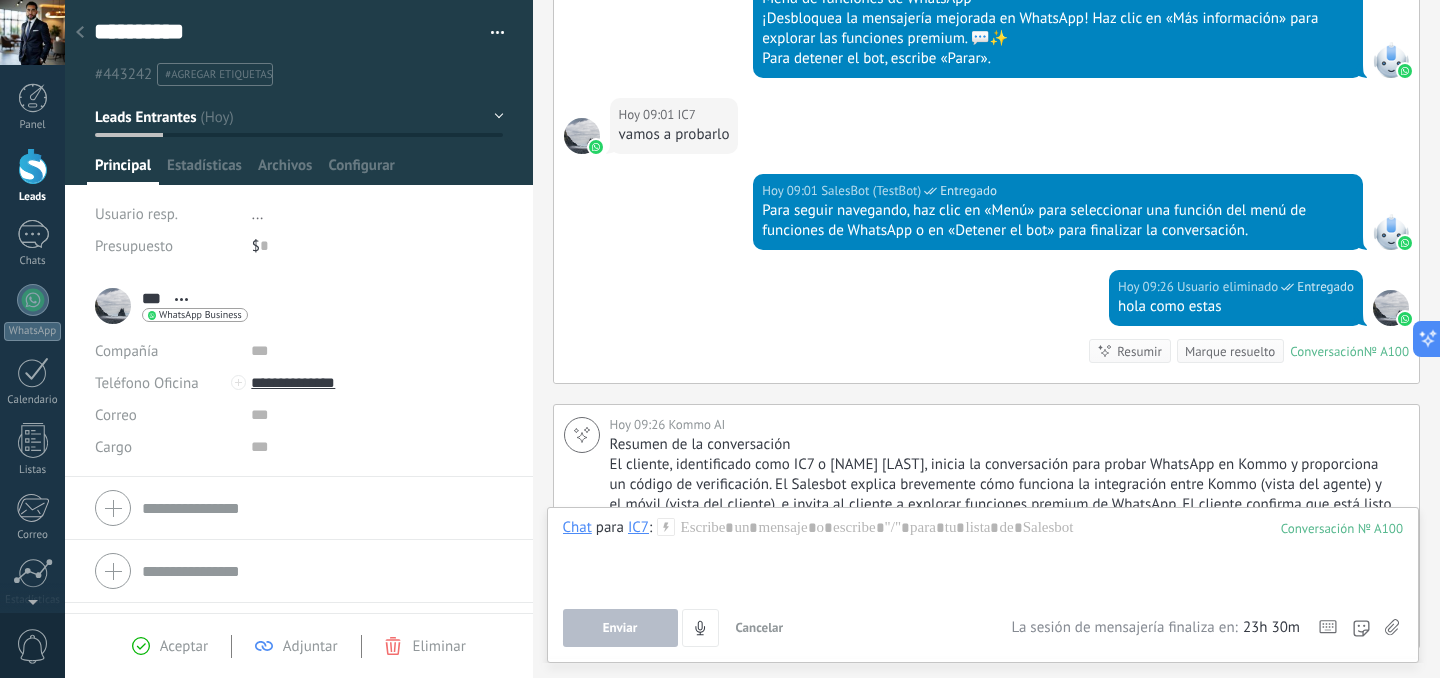 click 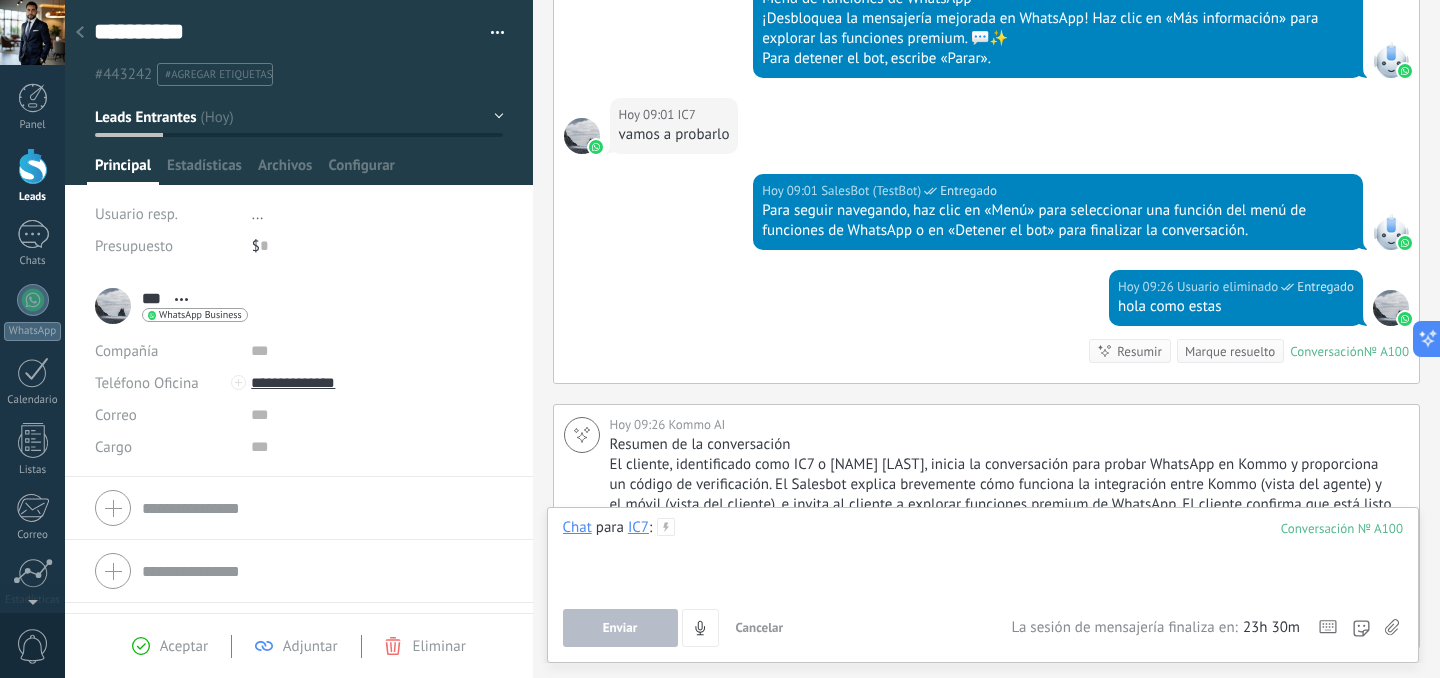 click at bounding box center [983, 556] 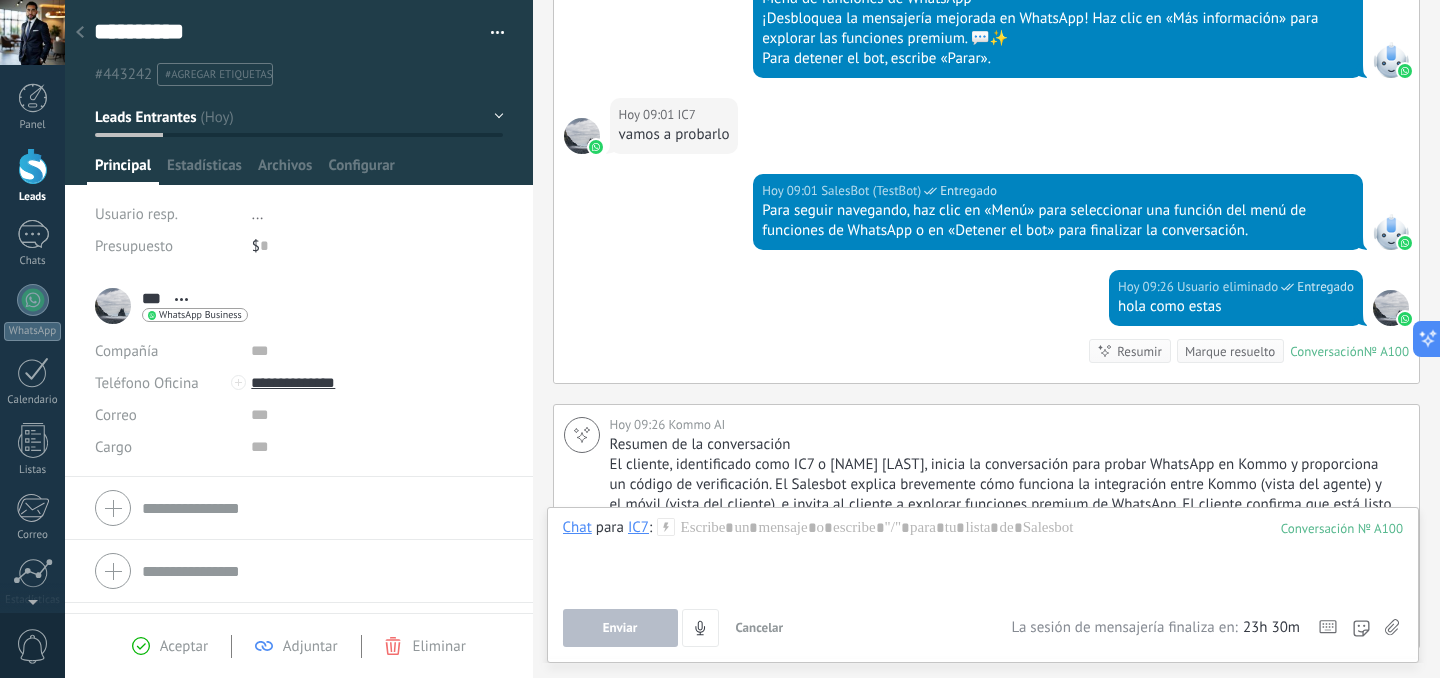 click on "Aceptar
Adjuntar
Eliminar" at bounding box center [299, 645] 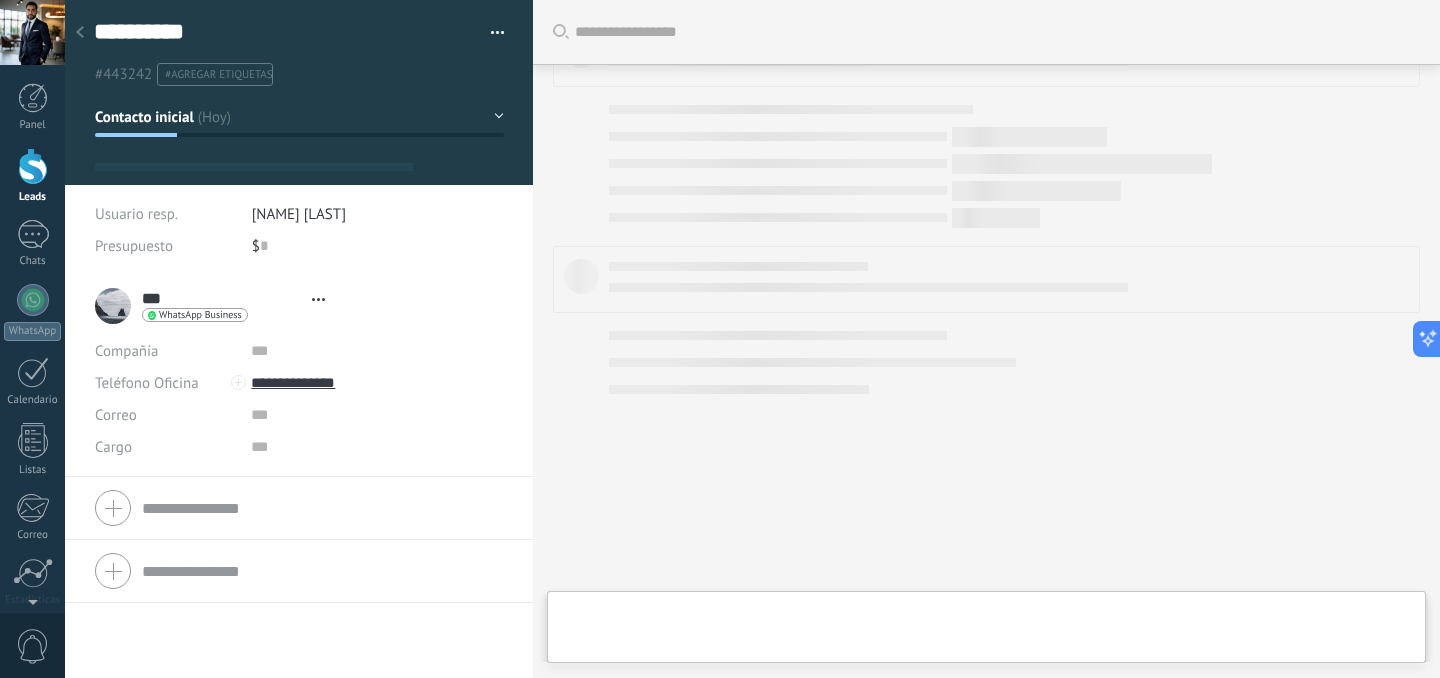 scroll, scrollTop: 1534, scrollLeft: 0, axis: vertical 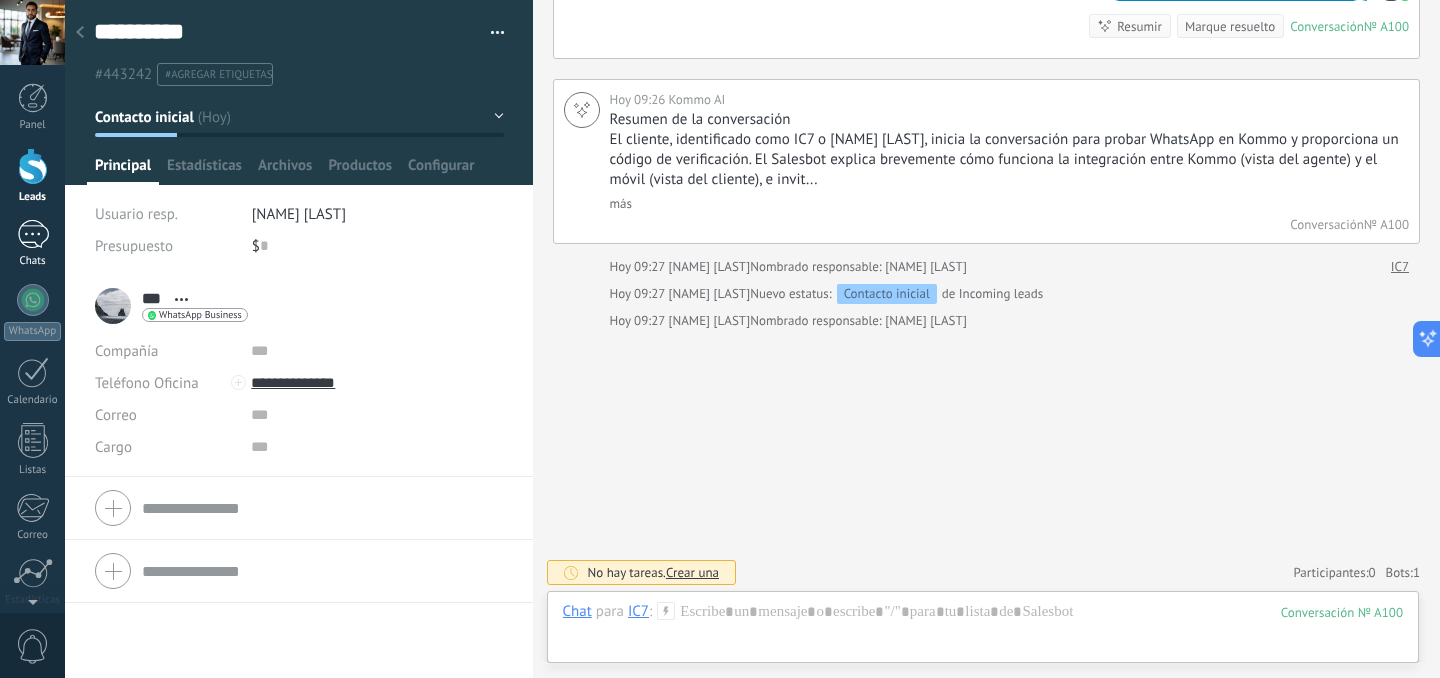 click on "1" at bounding box center [33, 234] 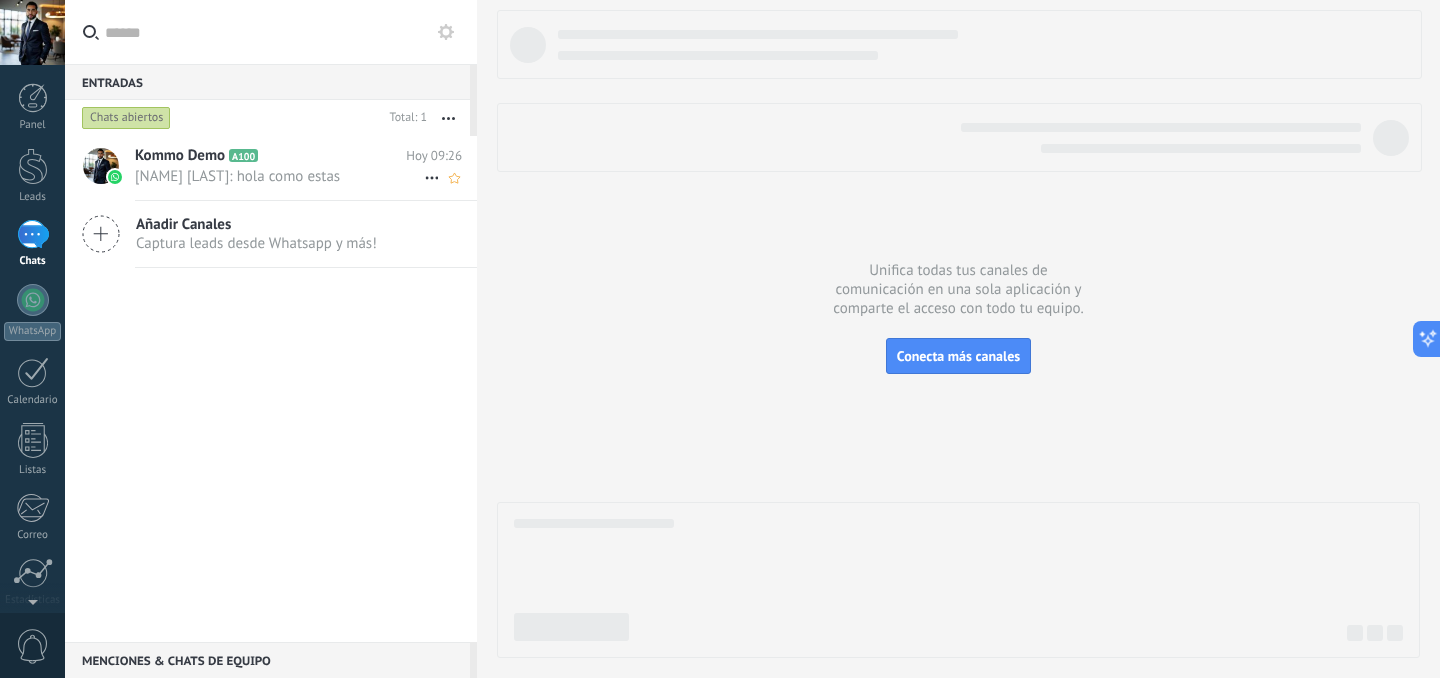 click on "[NAME] [LAST]: hola como estas" at bounding box center (279, 176) 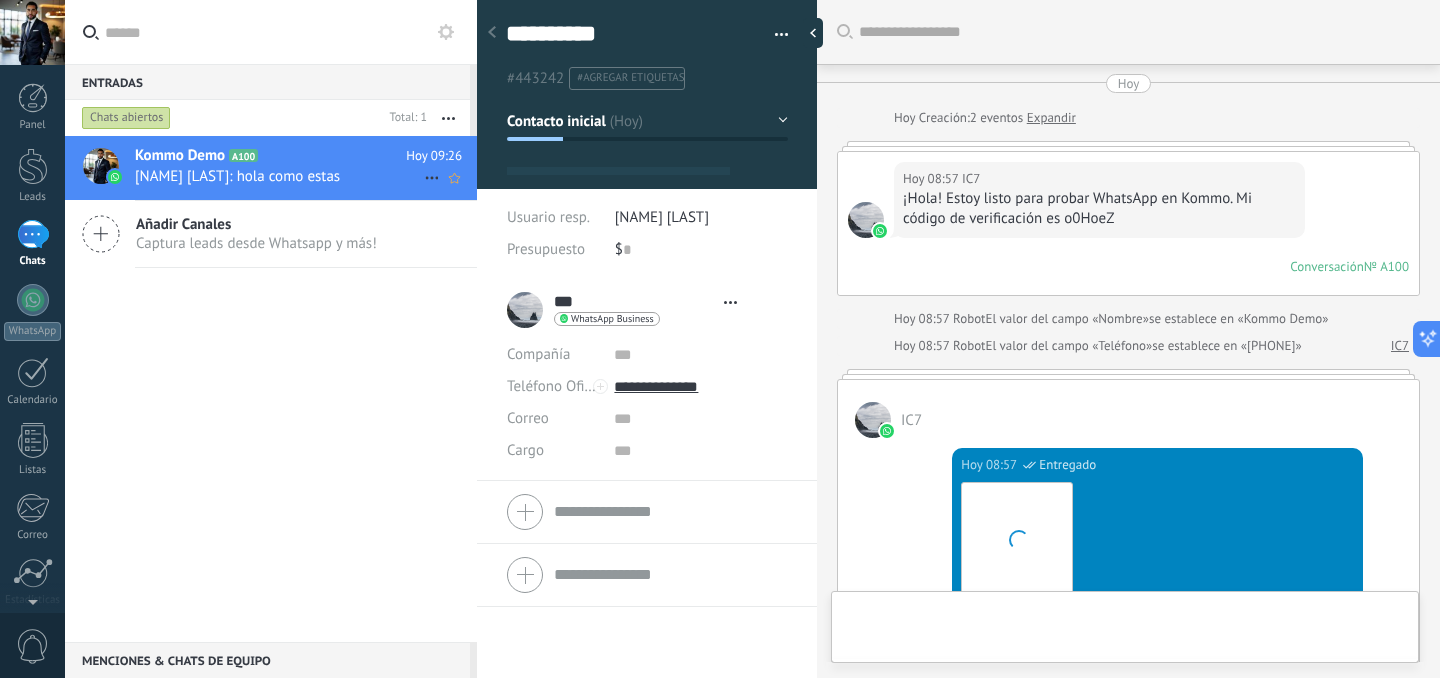 type on "**********" 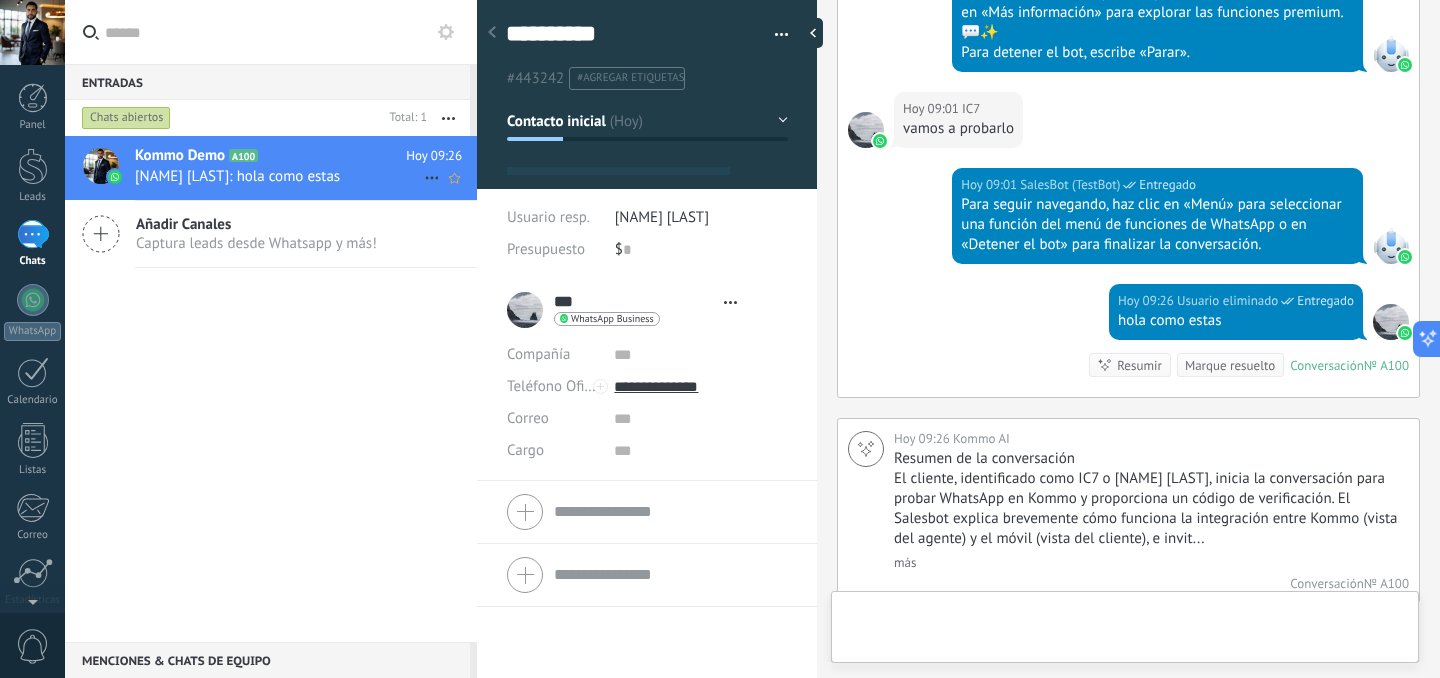 scroll, scrollTop: 30, scrollLeft: 0, axis: vertical 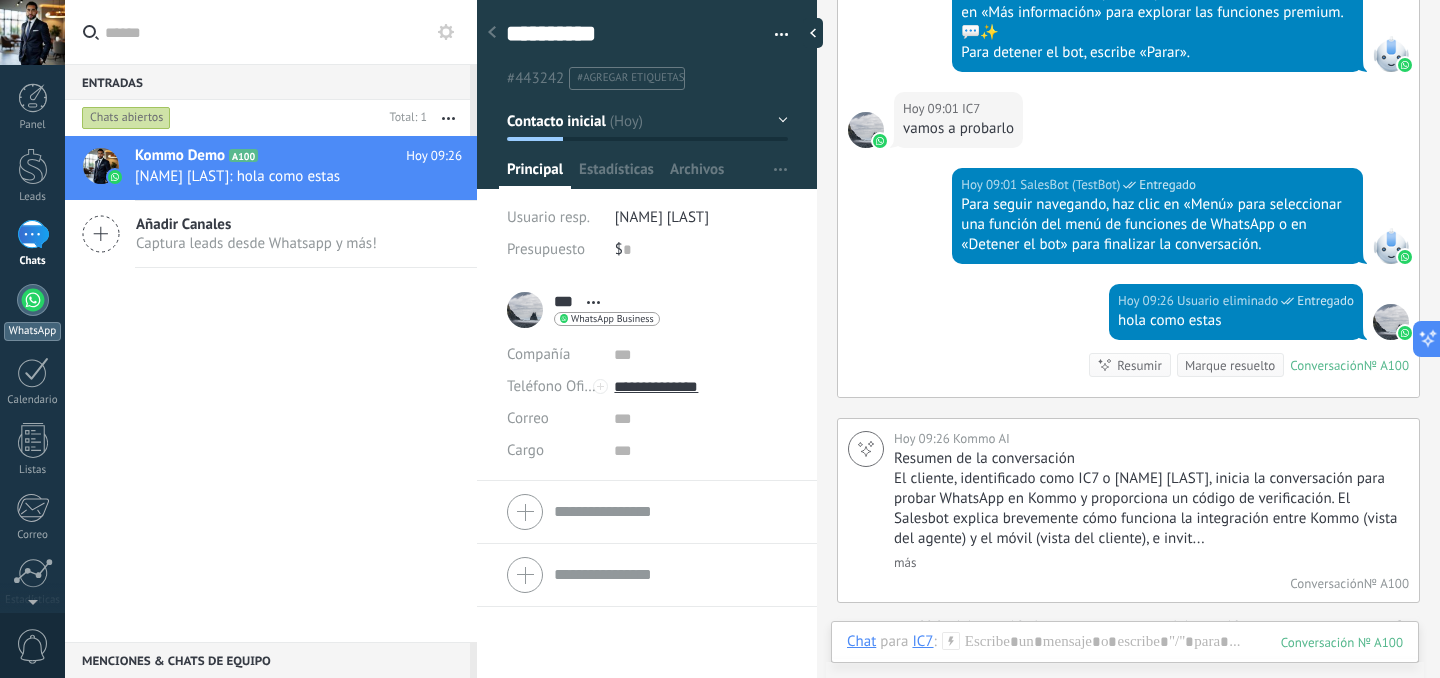 click at bounding box center (33, 300) 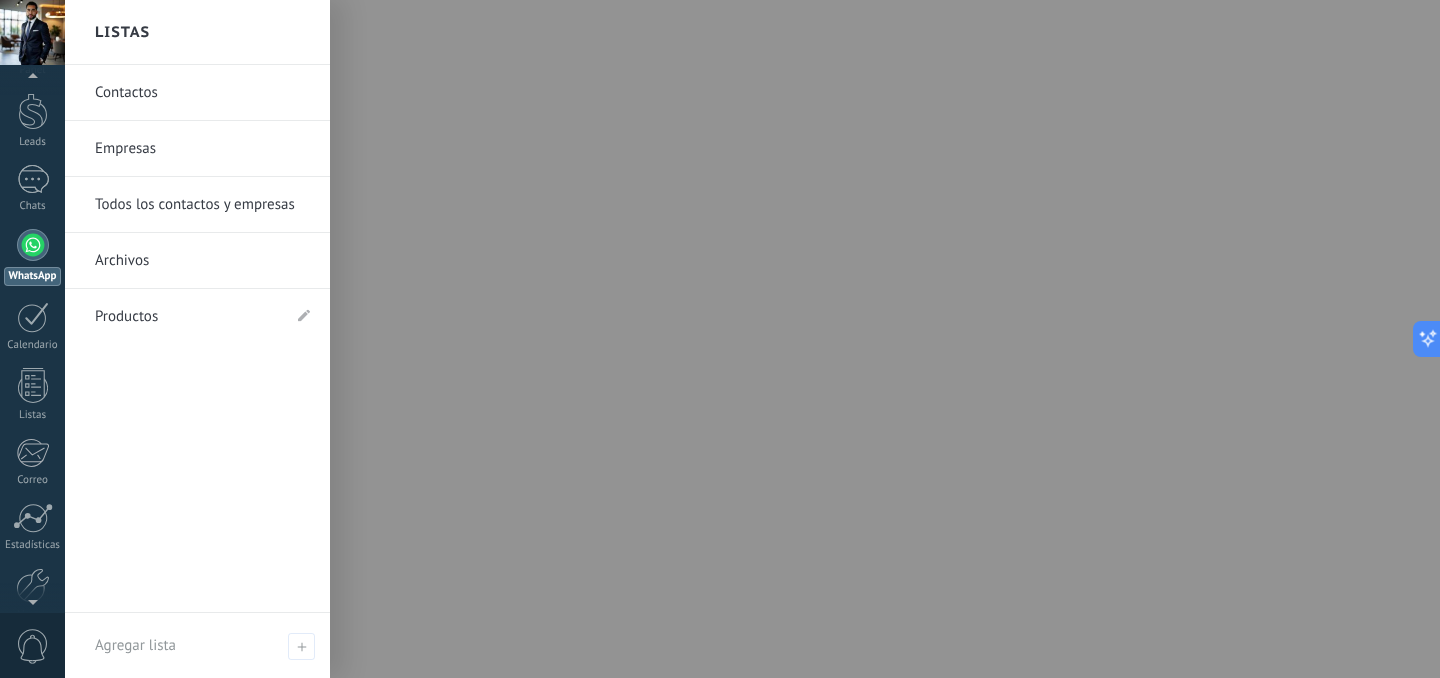 scroll, scrollTop: 0, scrollLeft: 0, axis: both 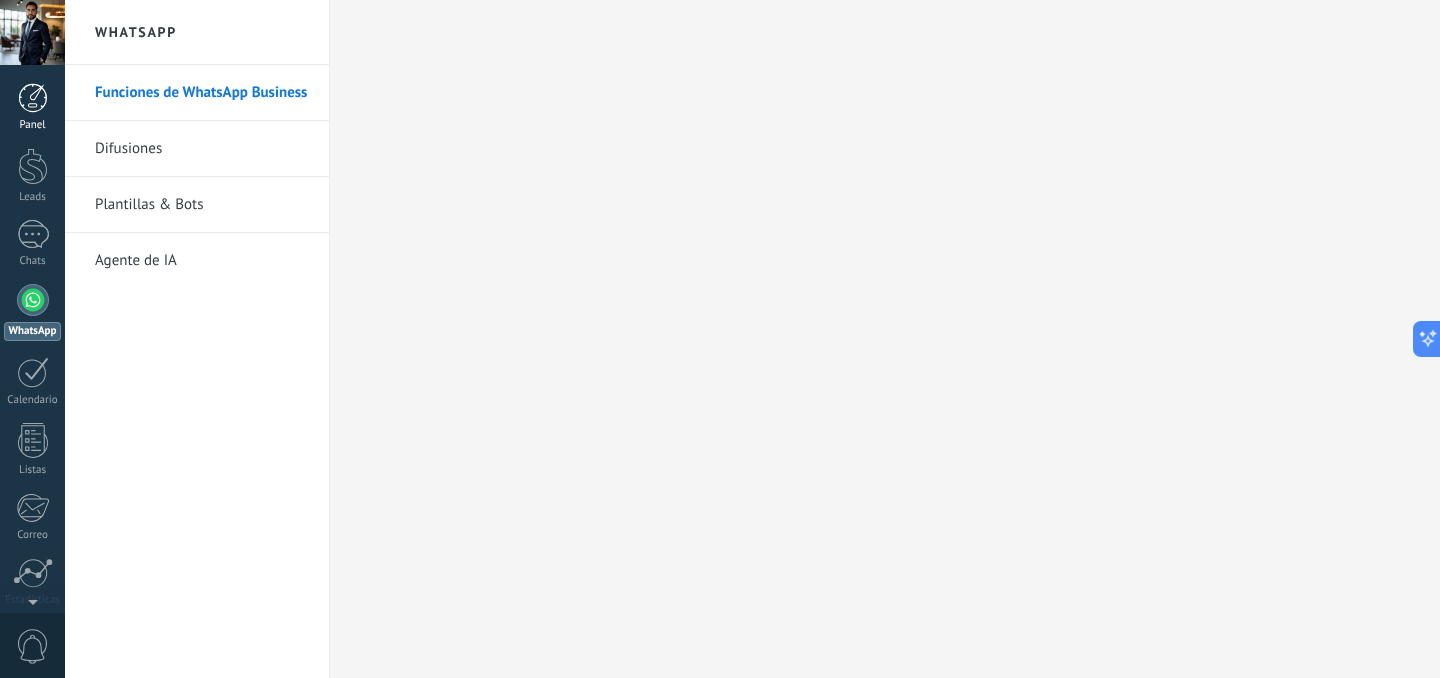 click at bounding box center [33, 98] 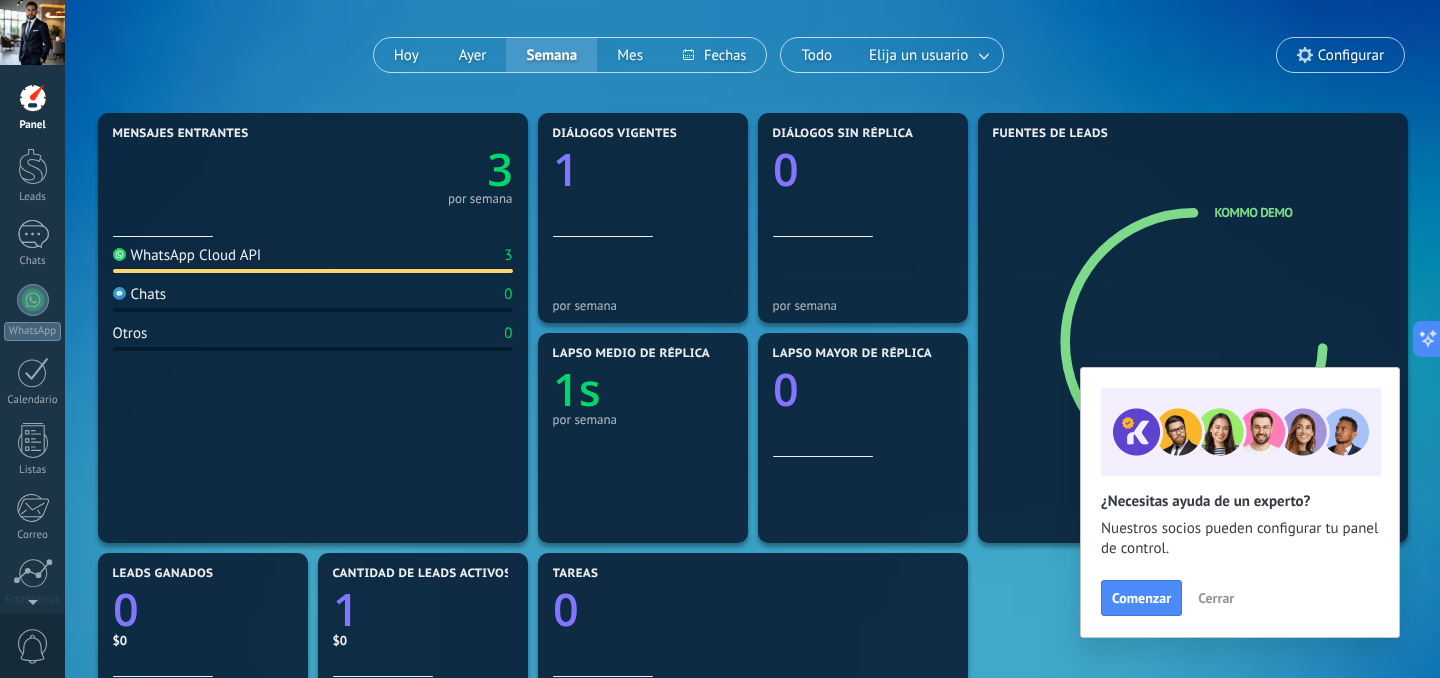 scroll, scrollTop: 148, scrollLeft: 0, axis: vertical 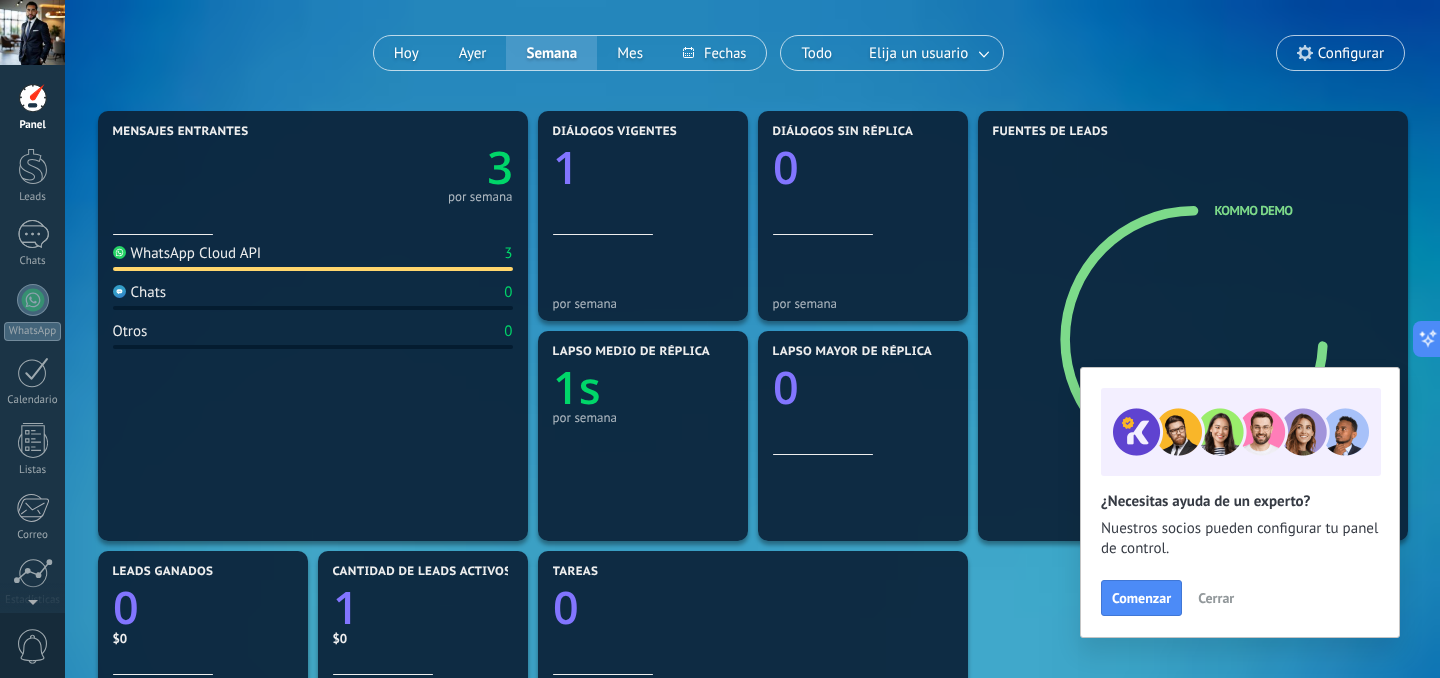 click on "Cerrar" at bounding box center (1216, 598) 